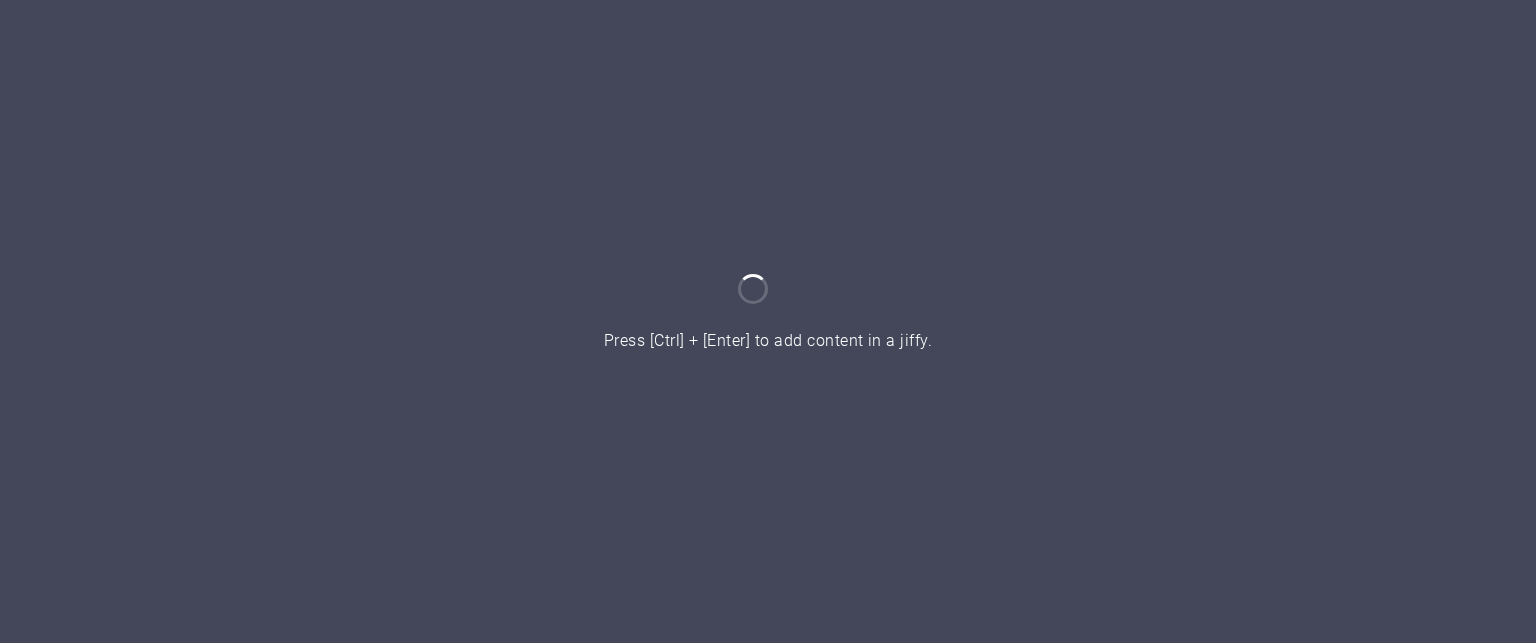 scroll, scrollTop: 0, scrollLeft: 0, axis: both 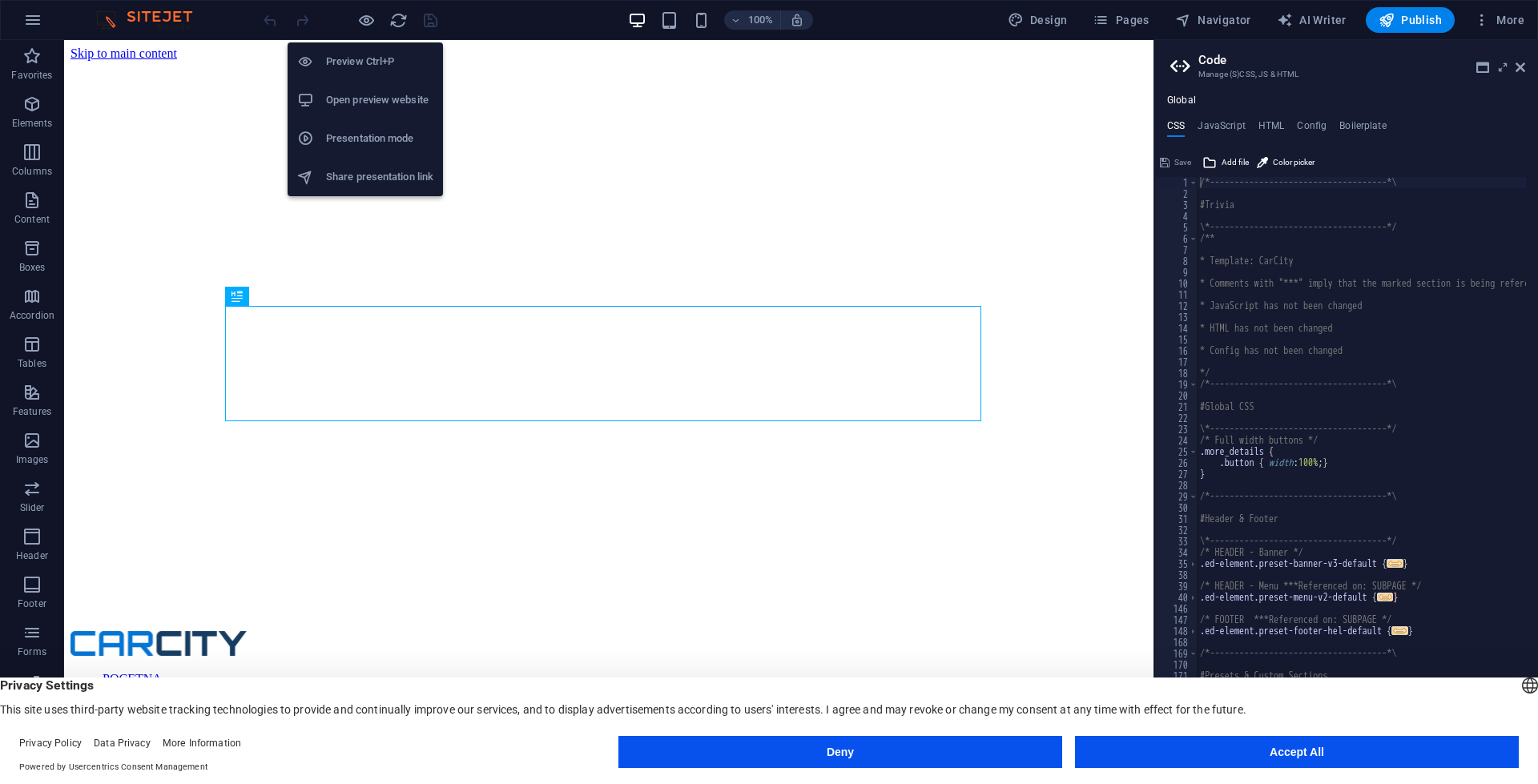 click at bounding box center (350, 20) 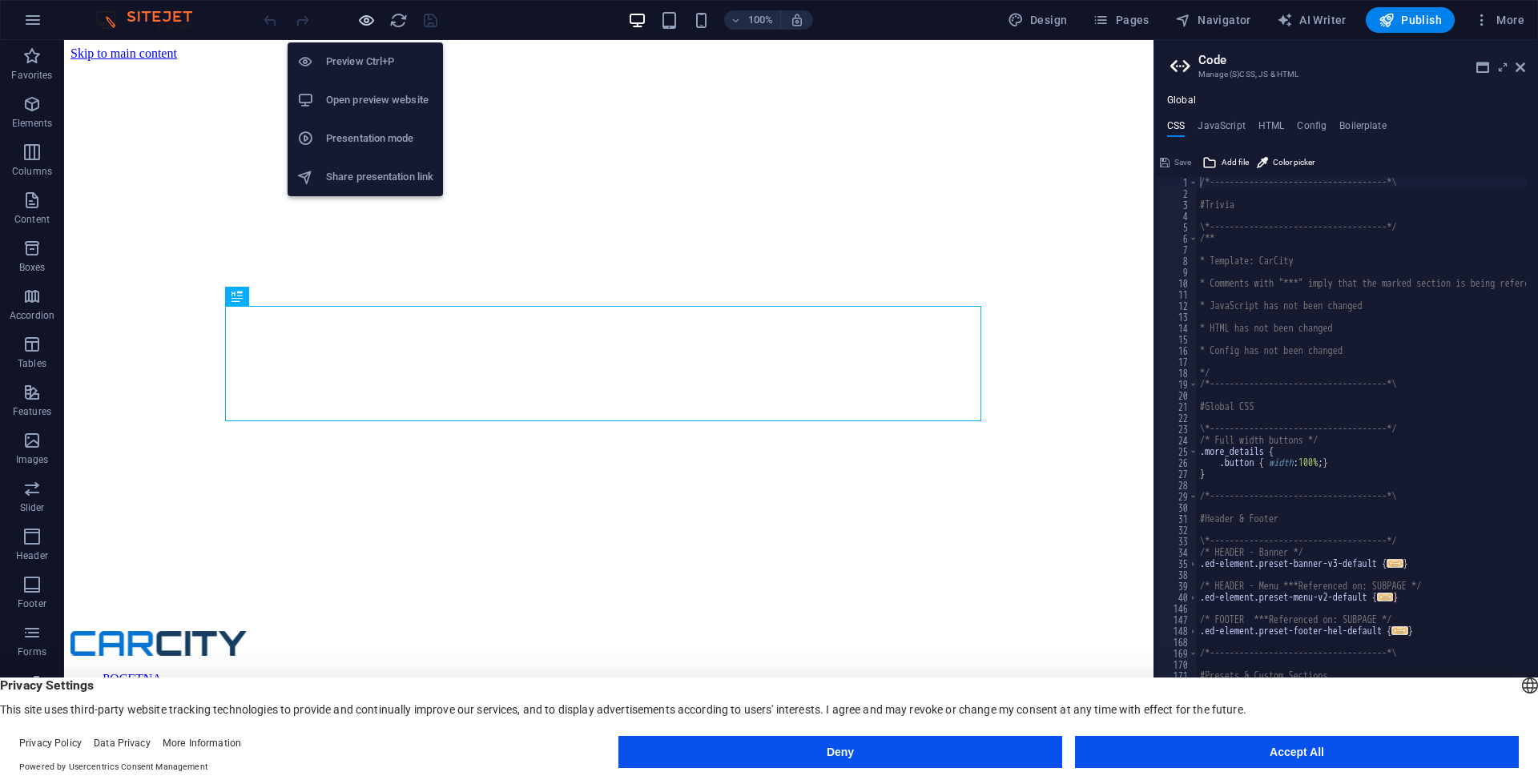 click at bounding box center [366, 20] 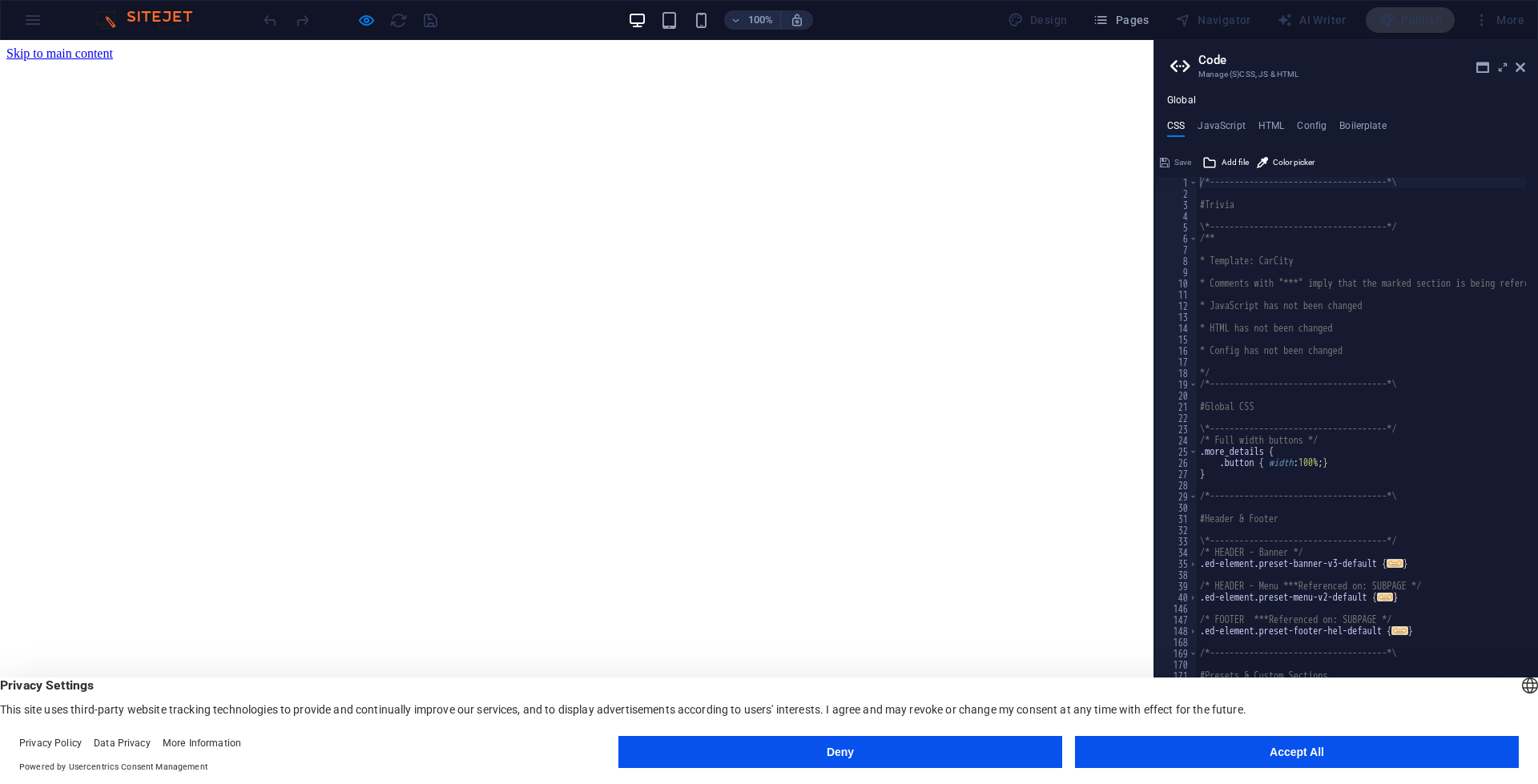 click on "Code" at bounding box center (1362, 60) 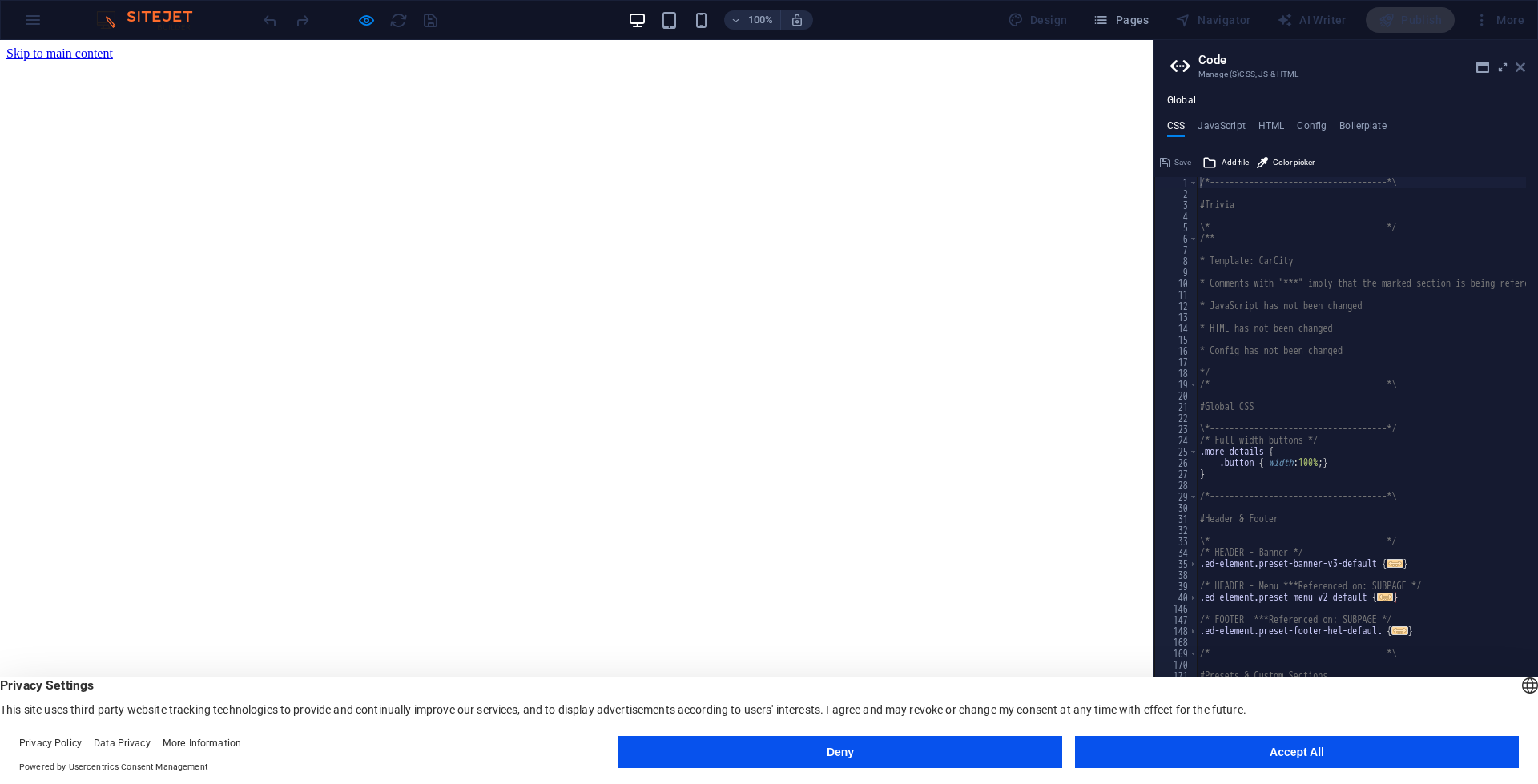 click at bounding box center (1520, 67) 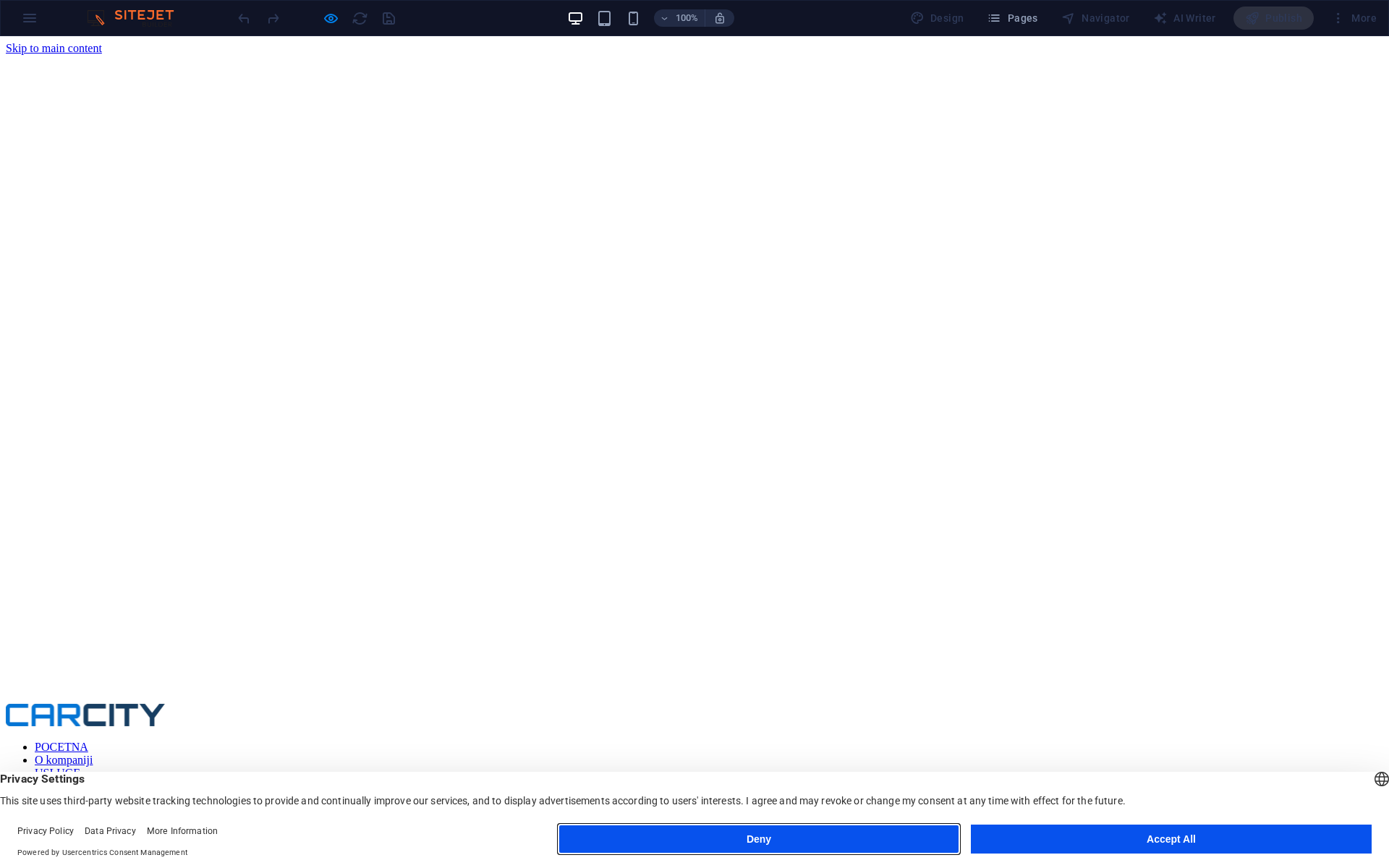 click on "Deny" at bounding box center [759, 839] 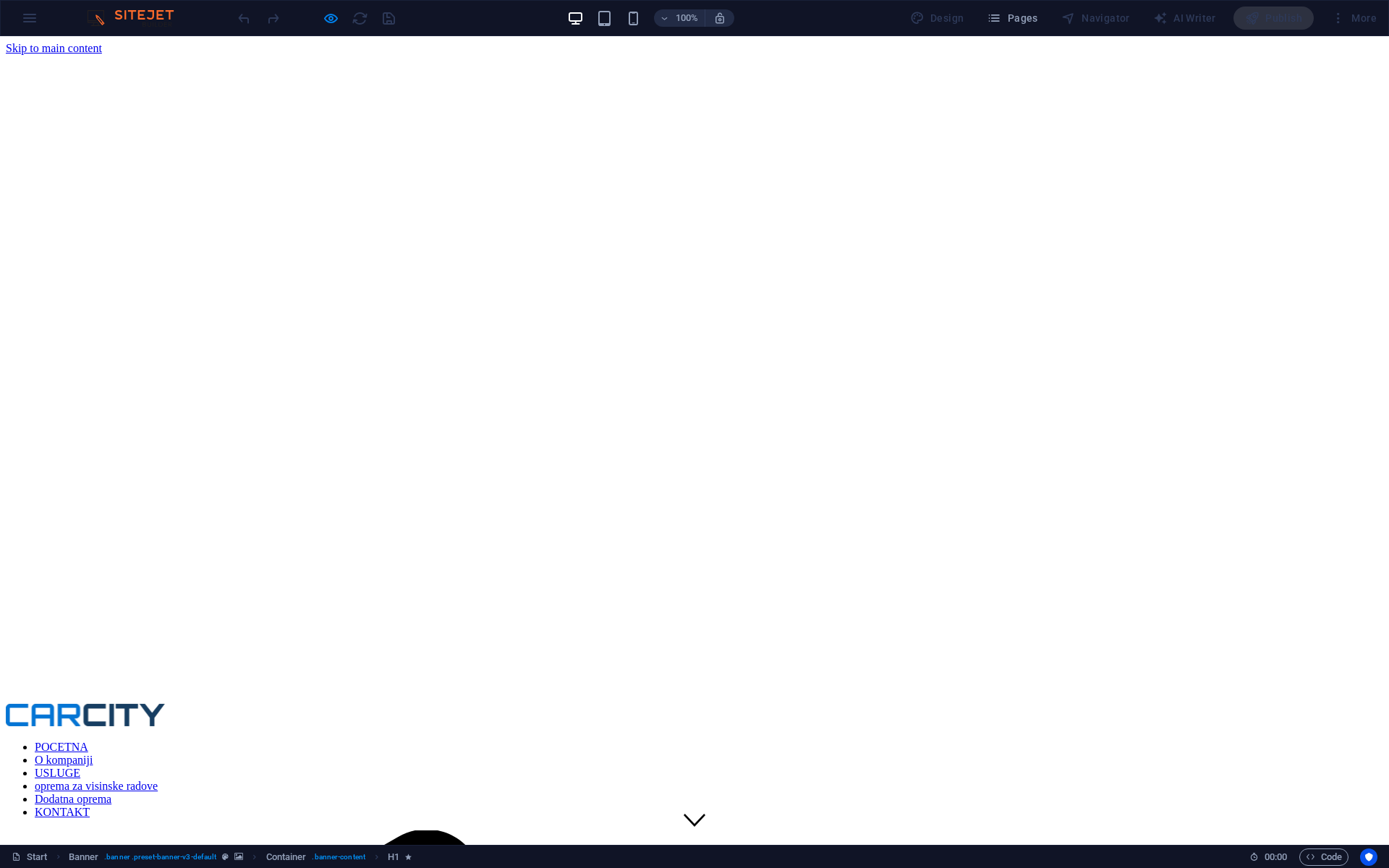 click on "O kompaniji" at bounding box center [64, 760] 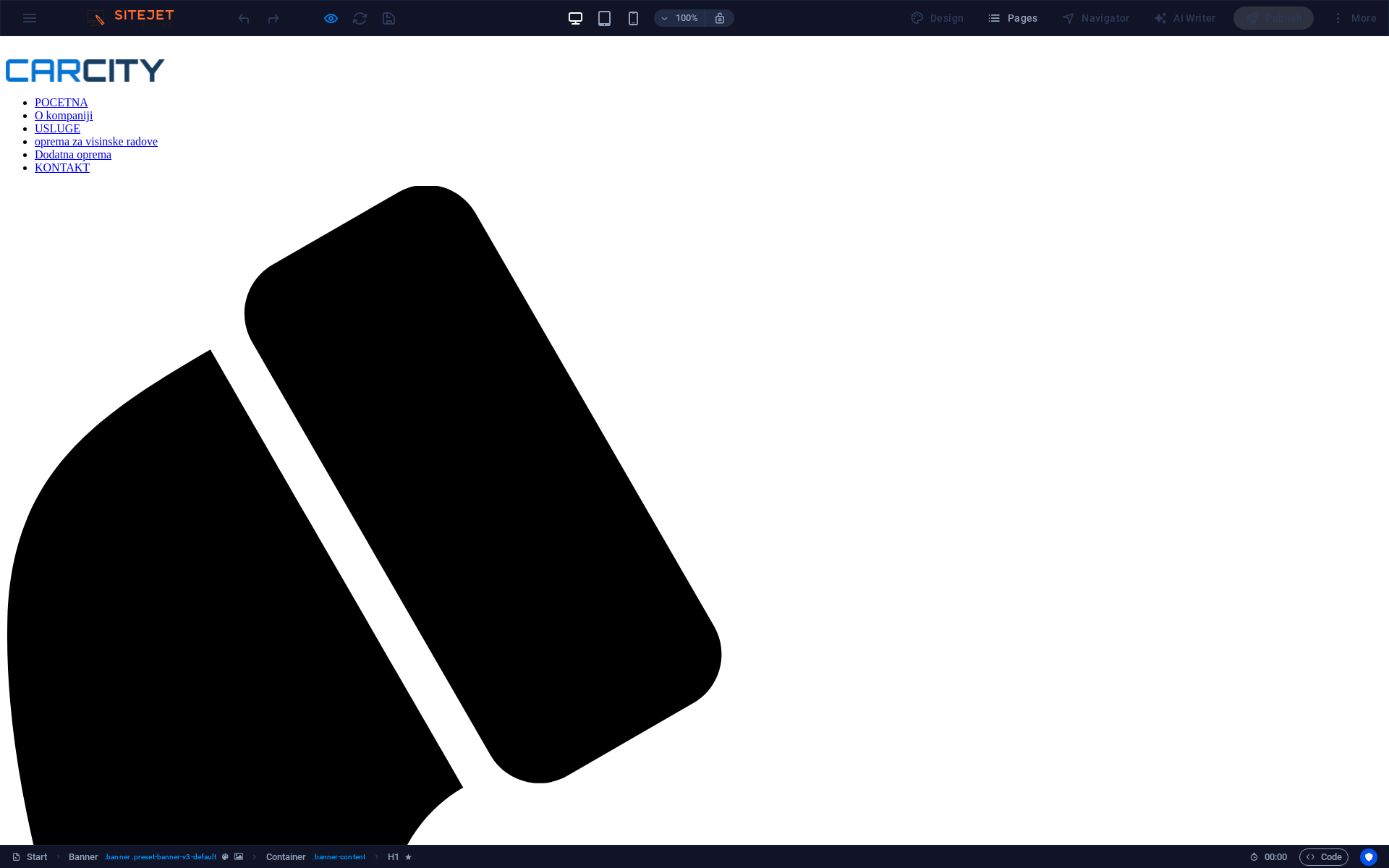 scroll, scrollTop: 809, scrollLeft: 0, axis: vertical 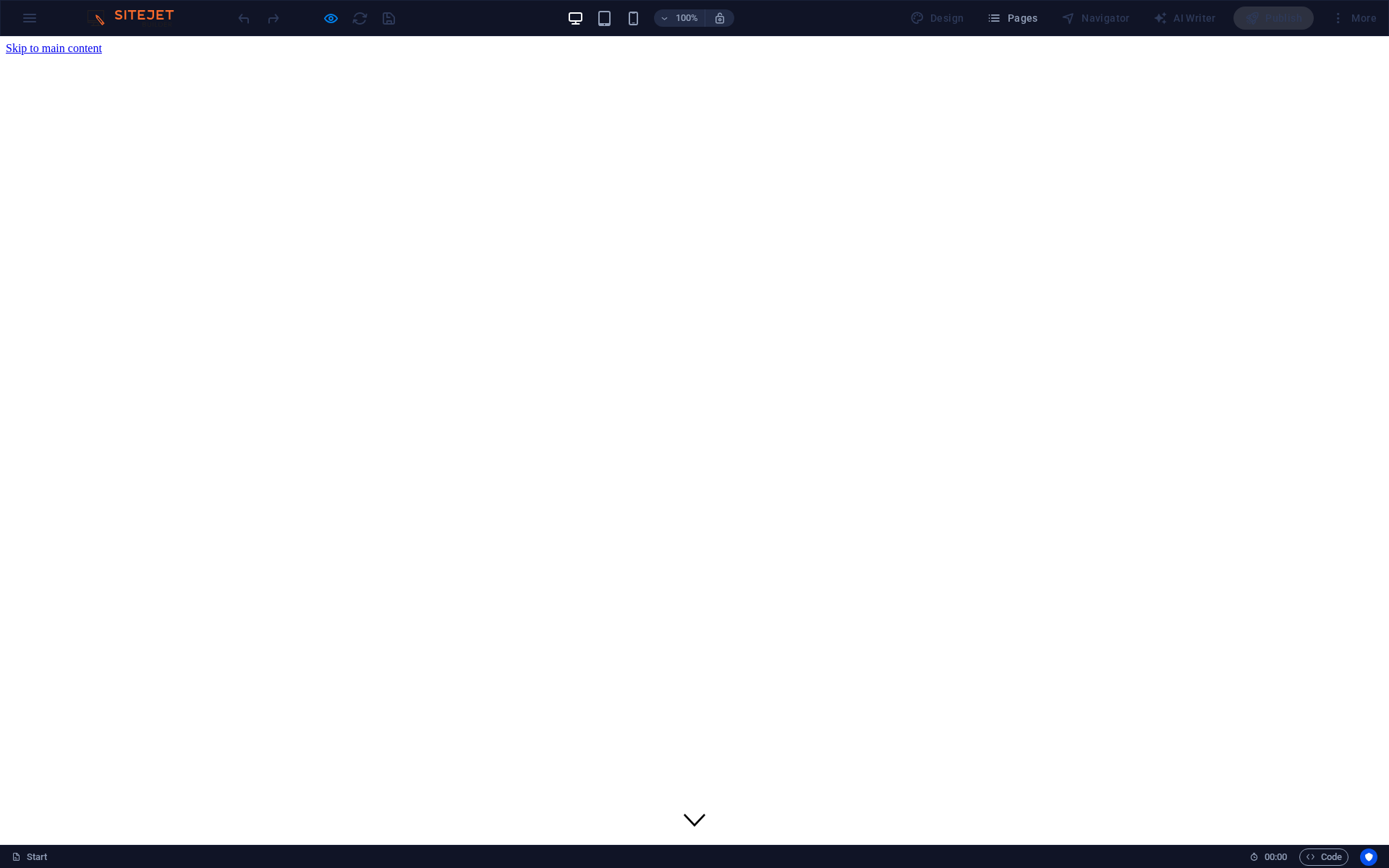 click on "Elektro instalacije  oprema za Visinske radove" at bounding box center (694, 2861) 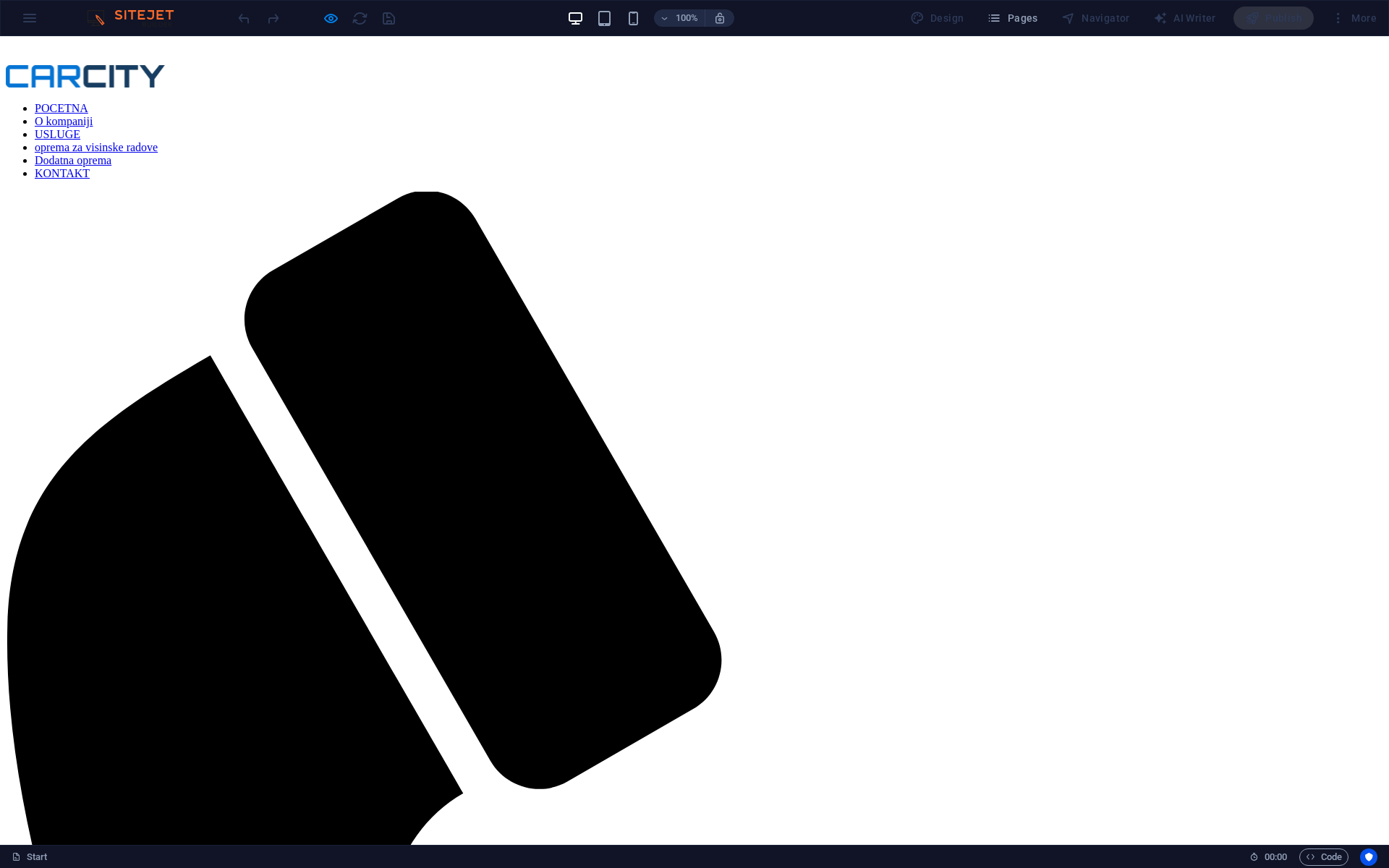 scroll, scrollTop: 728, scrollLeft: 0, axis: vertical 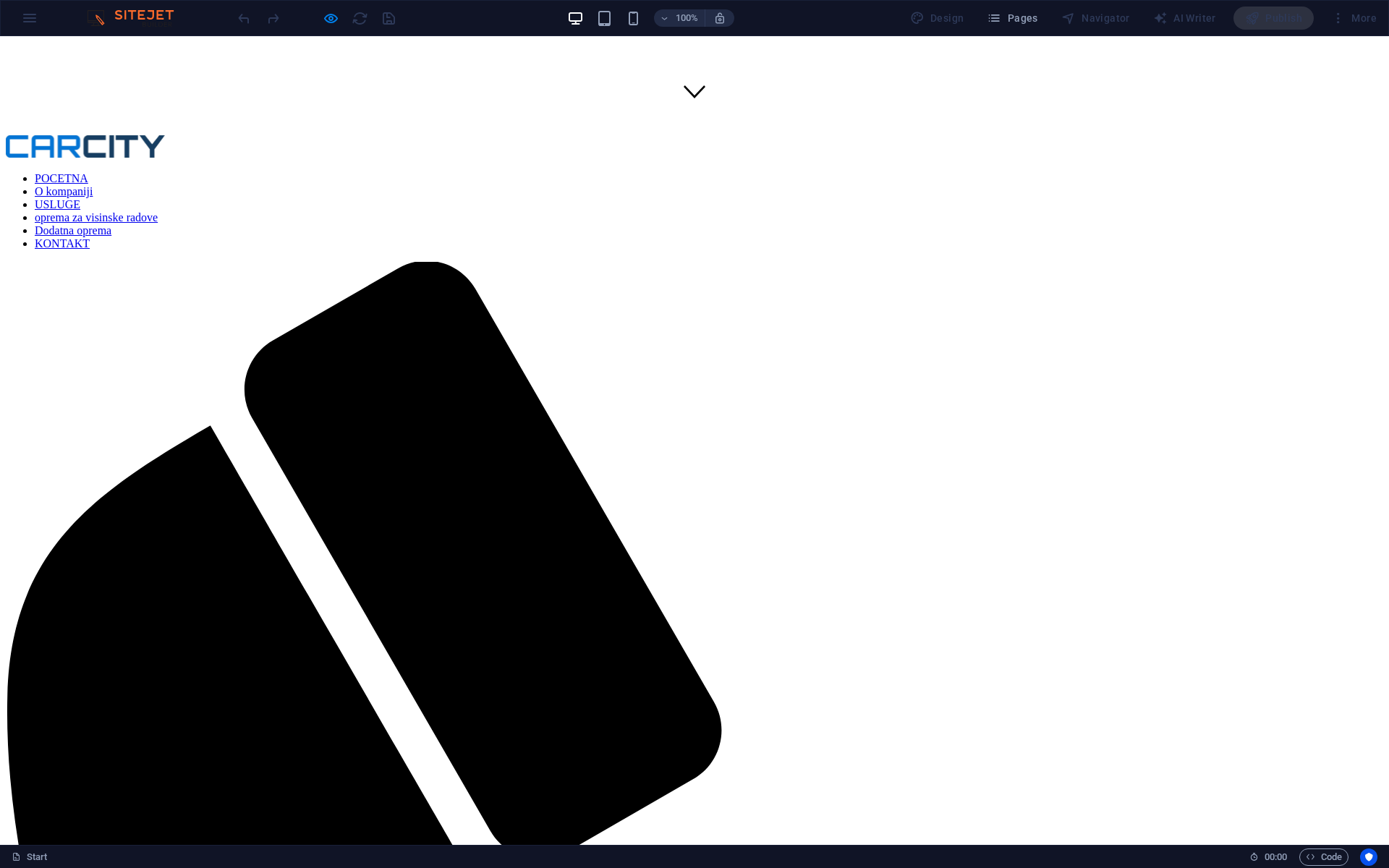 drag, startPoint x: 58, startPoint y: 220, endPoint x: 468, endPoint y: 213, distance: 410.0598 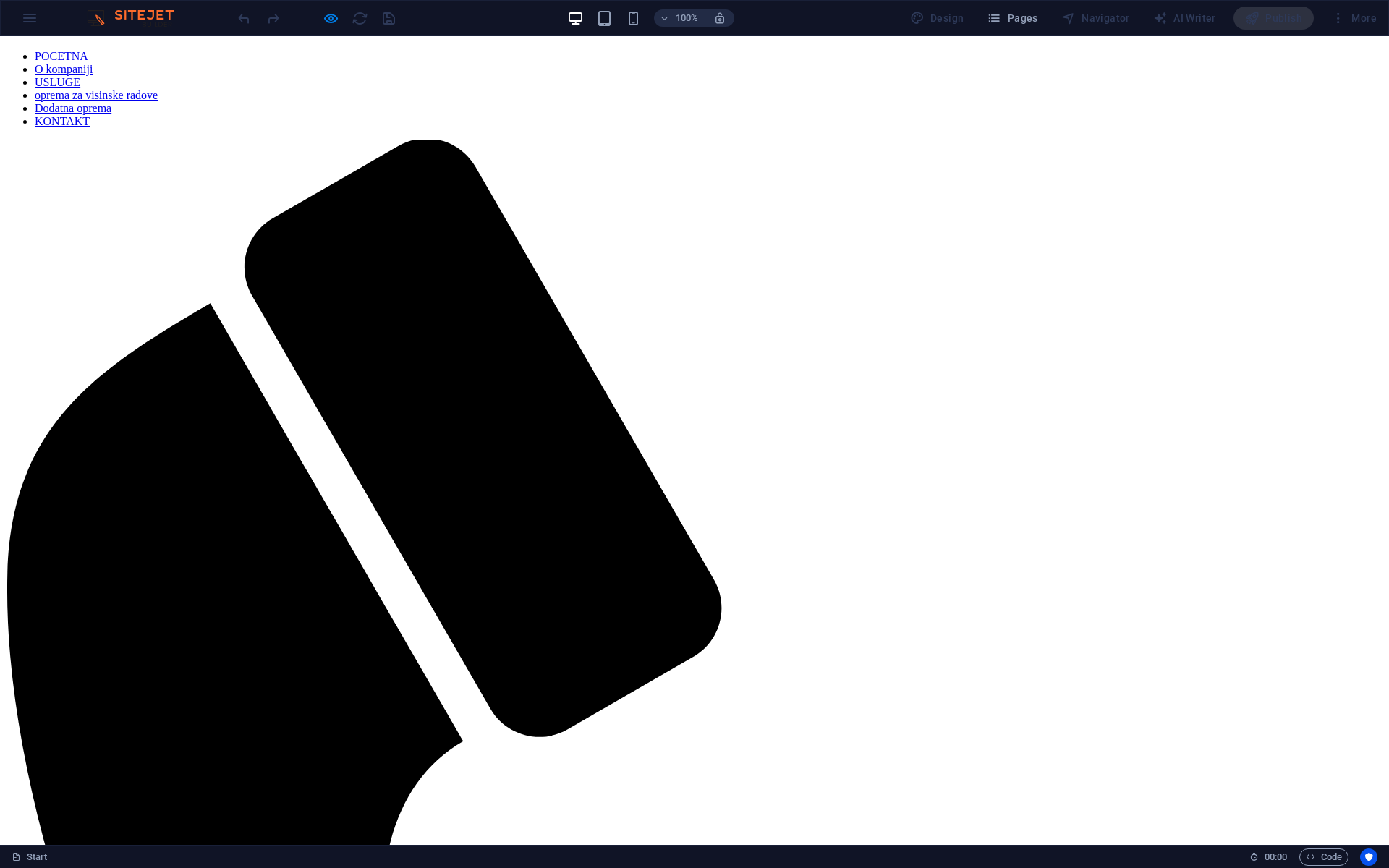 scroll, scrollTop: 835, scrollLeft: 0, axis: vertical 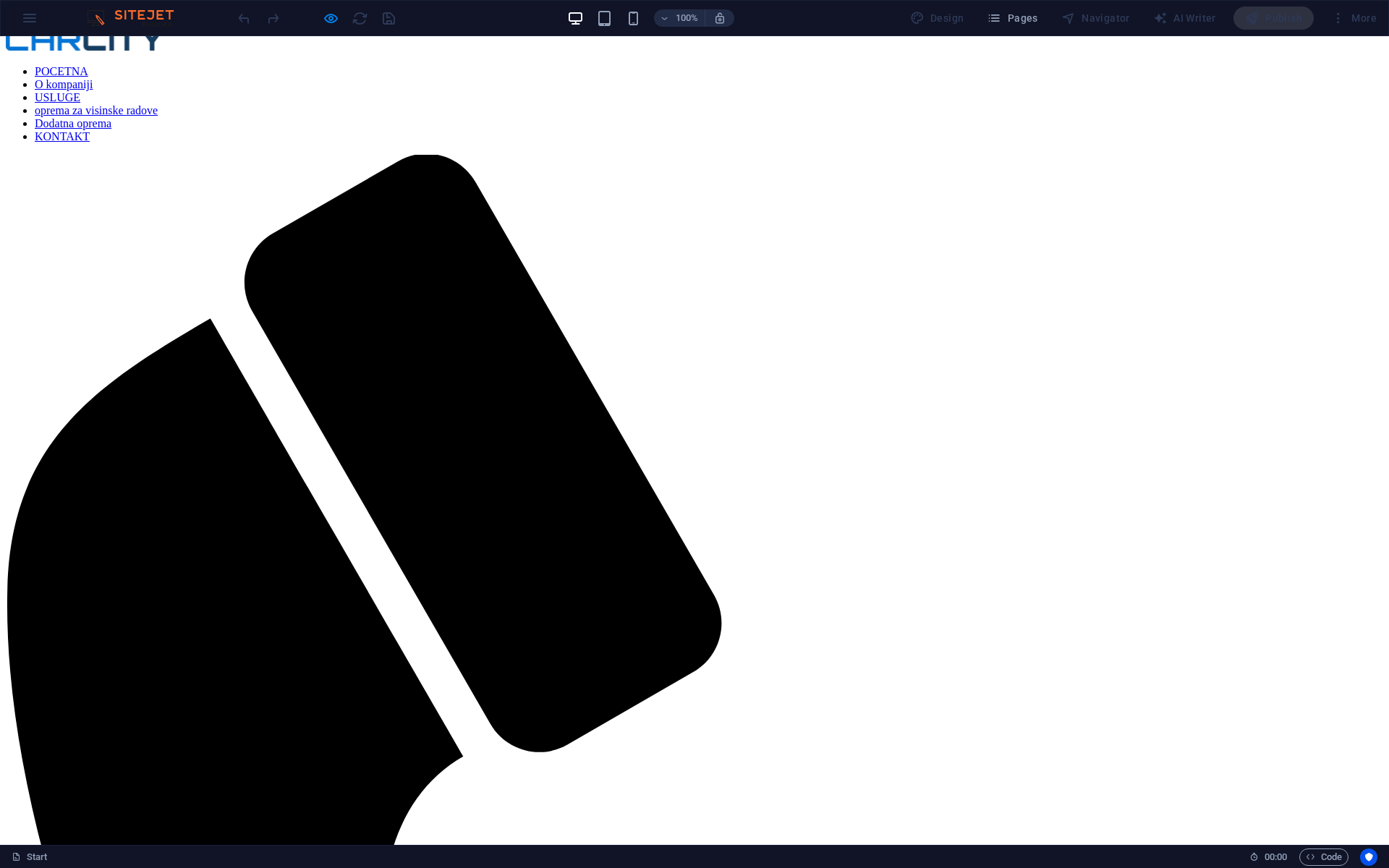 click on "POCETNA" at bounding box center [61, 71] 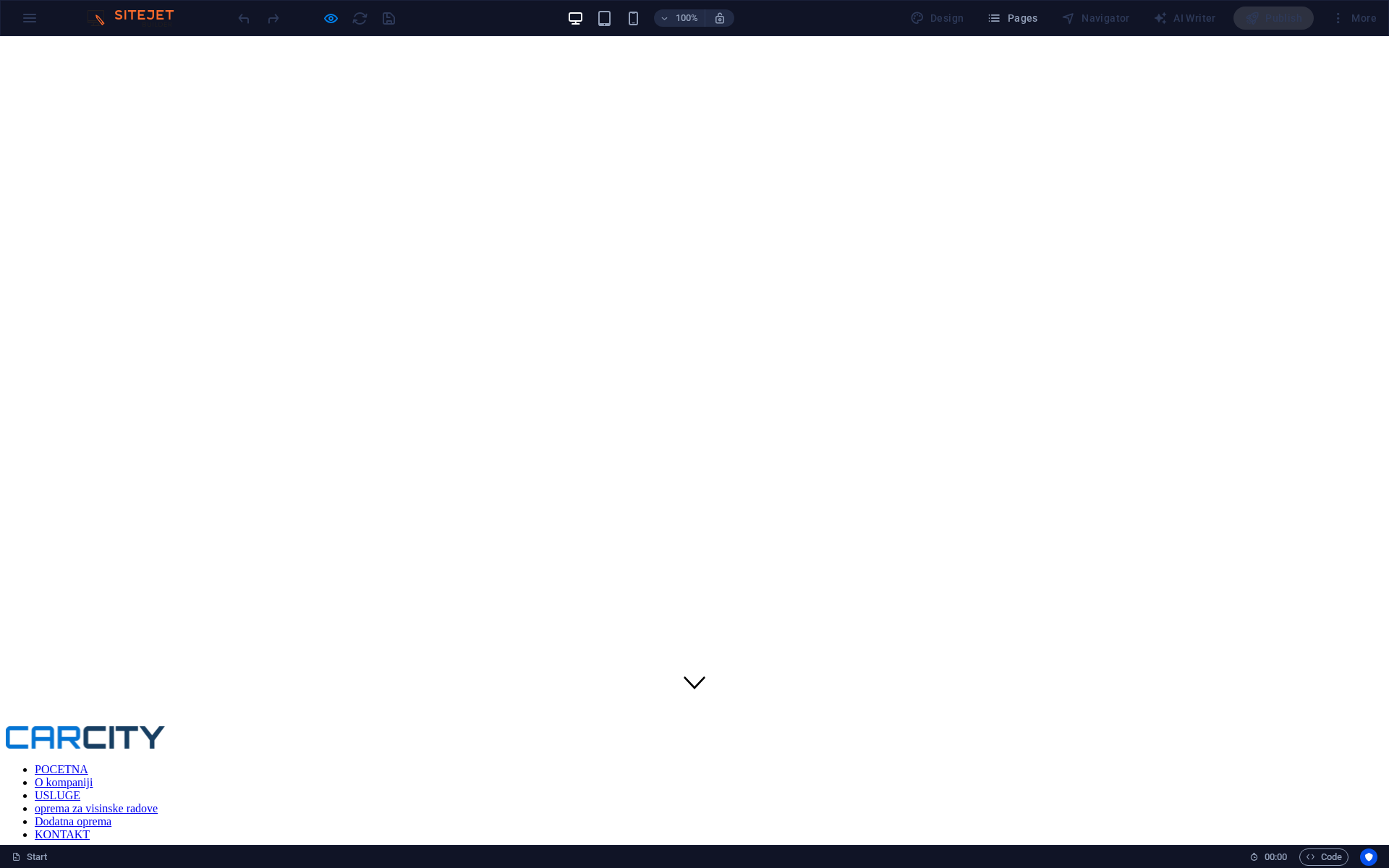 scroll, scrollTop: 0, scrollLeft: 0, axis: both 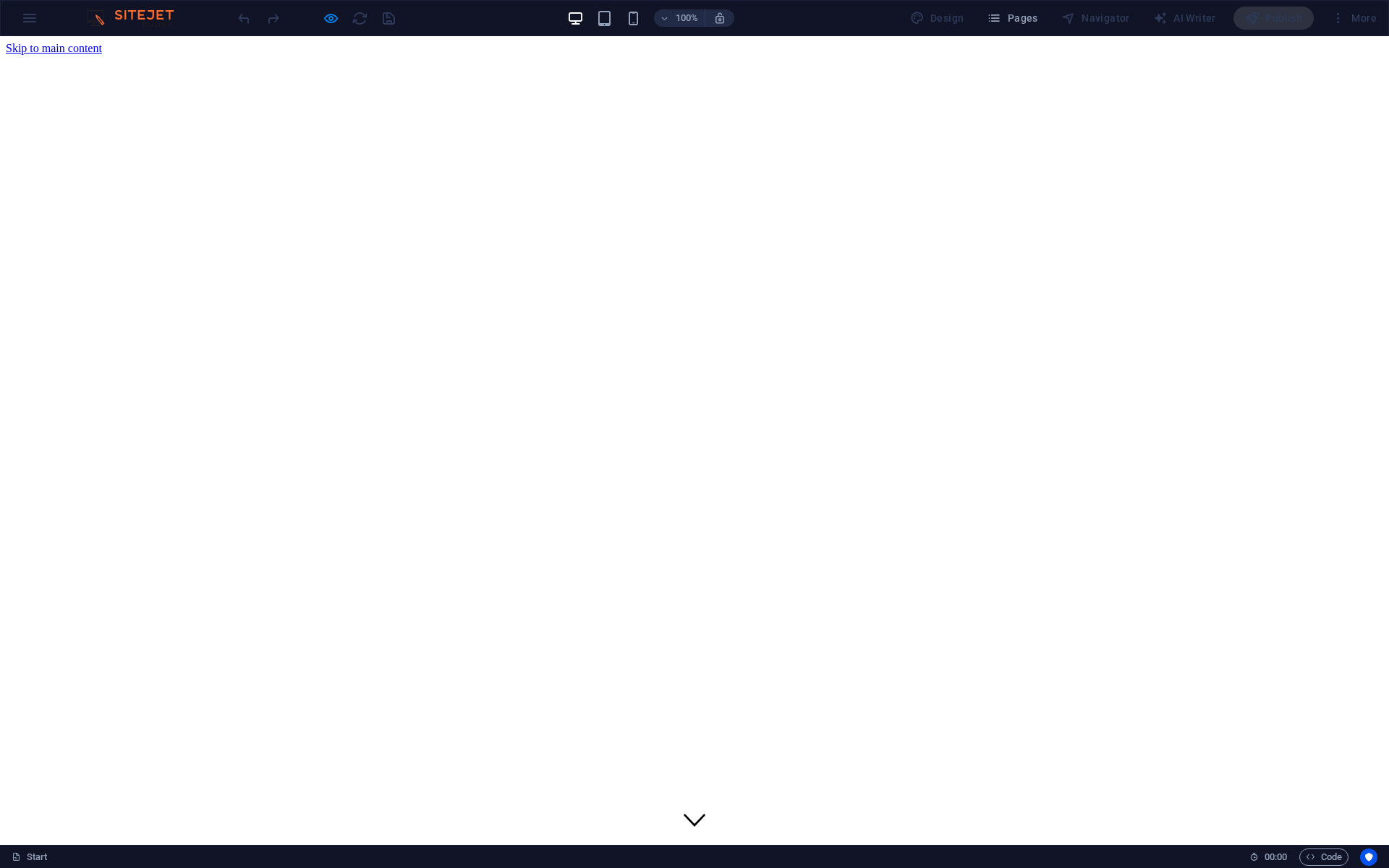 click on "O kompaniji" at bounding box center [64, 919] 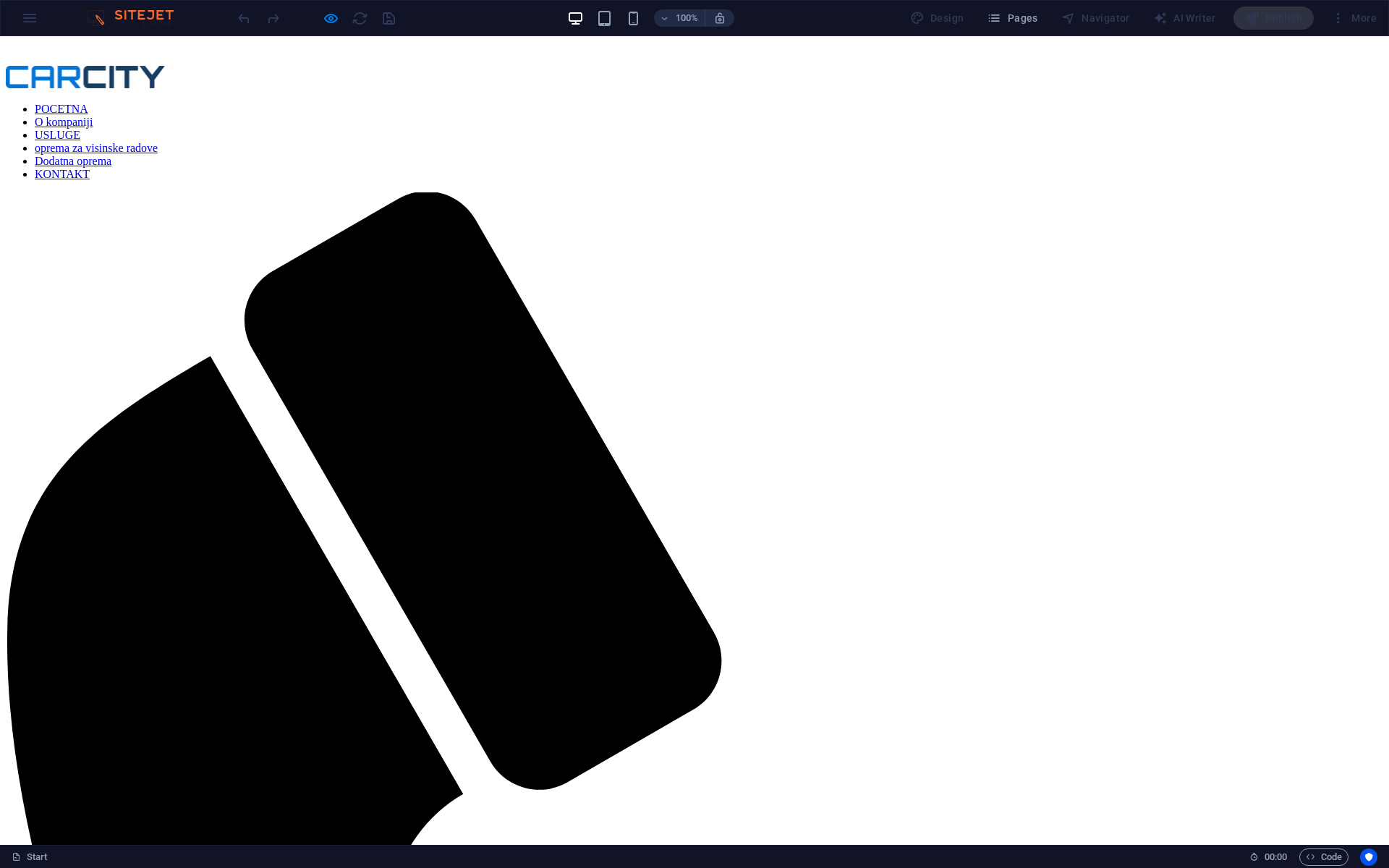 scroll, scrollTop: 801, scrollLeft: 0, axis: vertical 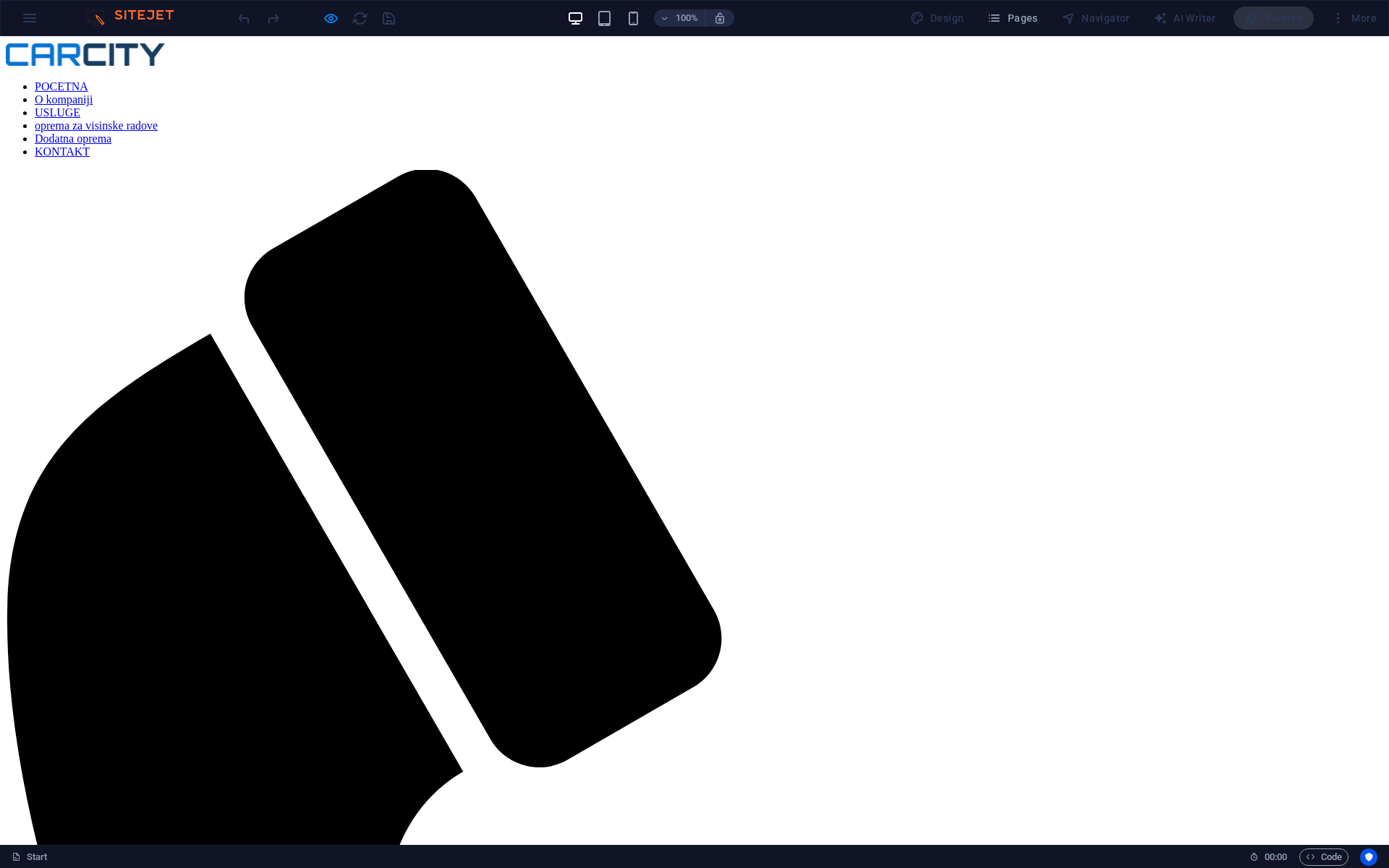 click on "USLUGE" at bounding box center (57, 112) 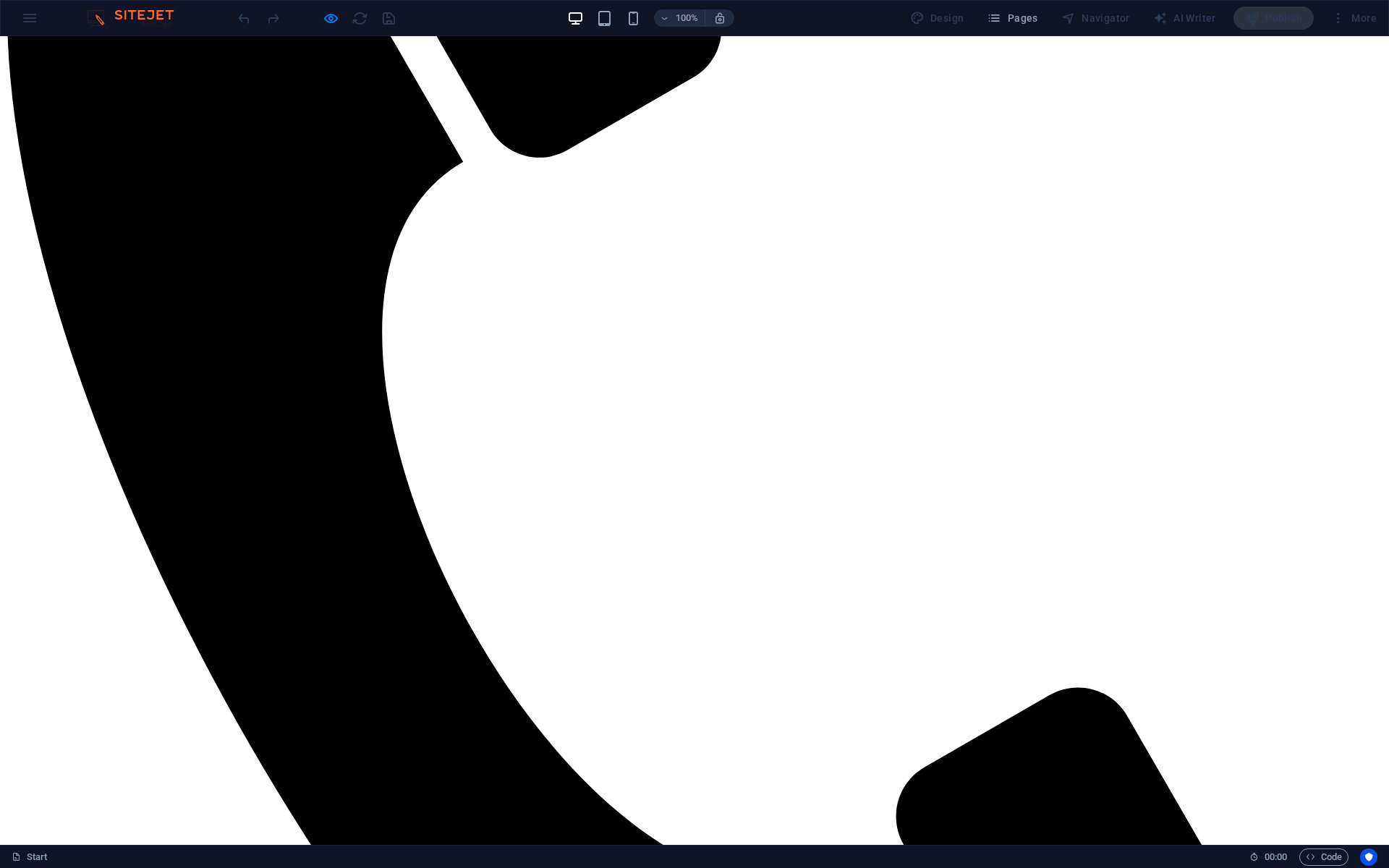 scroll, scrollTop: 1436, scrollLeft: 0, axis: vertical 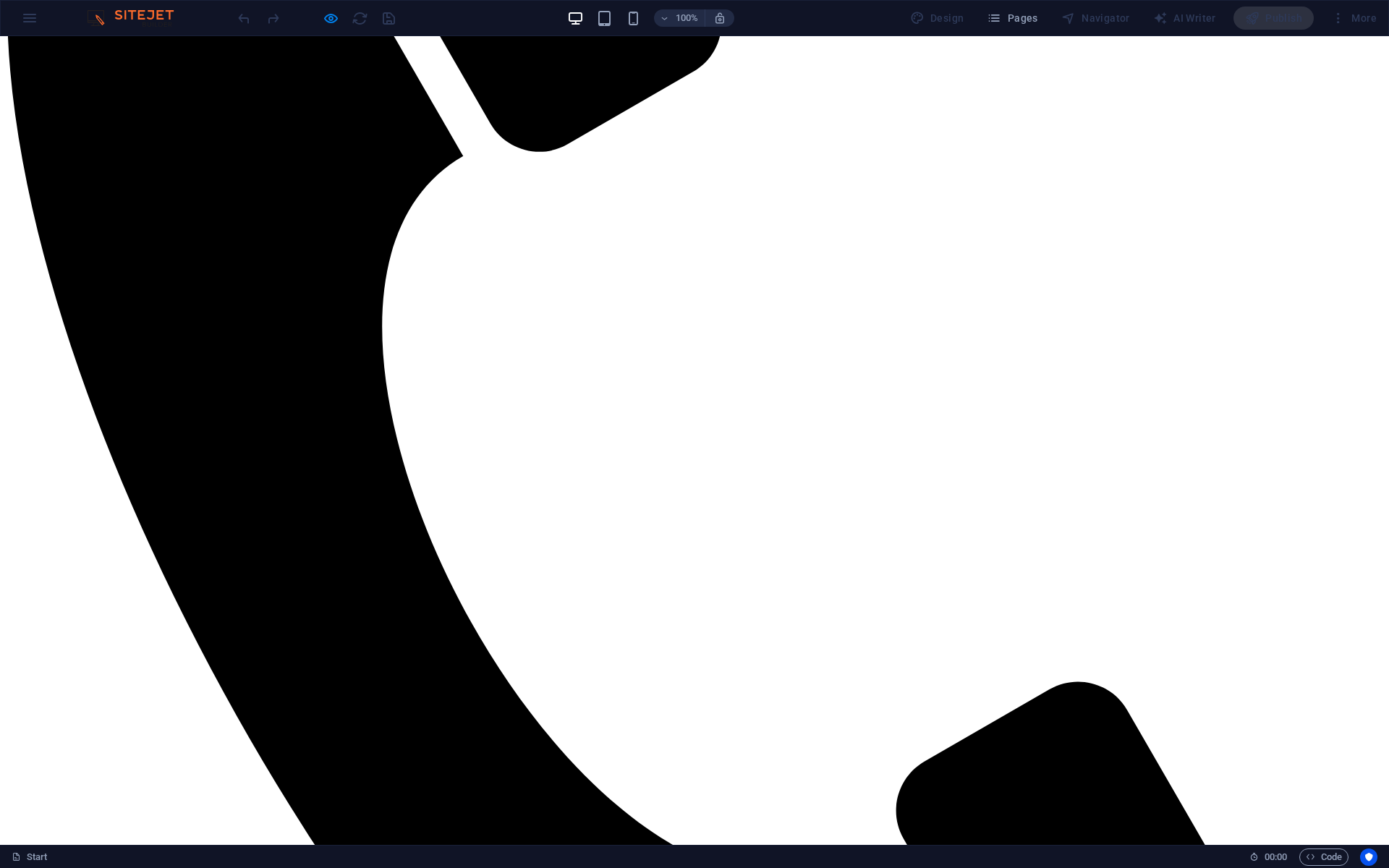 click on "USLUGE Naša elektro kompanija nudi raznovrsne usluge, uključujući instalaciju i servisiranje električnih sistema, popravku elektro opreme, unapređenje energetske efikasnosti i konsultacije za dodatne električne projekte. Pružamo kvalitetne usluge za domaće i poslovne klijente. Vaša sigurnost i zadovoljstvo su nam prioritet. elektro instalacije Lorum ipsum At vero eos et  Stet clita kasd  Ut wisi enim from $ 119 servisiranje sistema Lorum ipsum At vero eos et Stet clita kasd  Ut wisi enim from $ 259 elektro oprema Lorum ipsum At vero eos et  Stet clita kasd  Ut wisi enim from $ 49 energetska efikasnost Lorum ipsum At vero eos et  Stet clita kasd  Ut wisi enim from $ 99 dodatne konsultacije Lorum ipsum At vero eos et  Stet clita kasd  Ut wisi enim from $ 19 projekti Lorum ipsum At vero eos et  Stet clita kasd  Ut wisi enim from $ 39" at bounding box center (694, 2922) 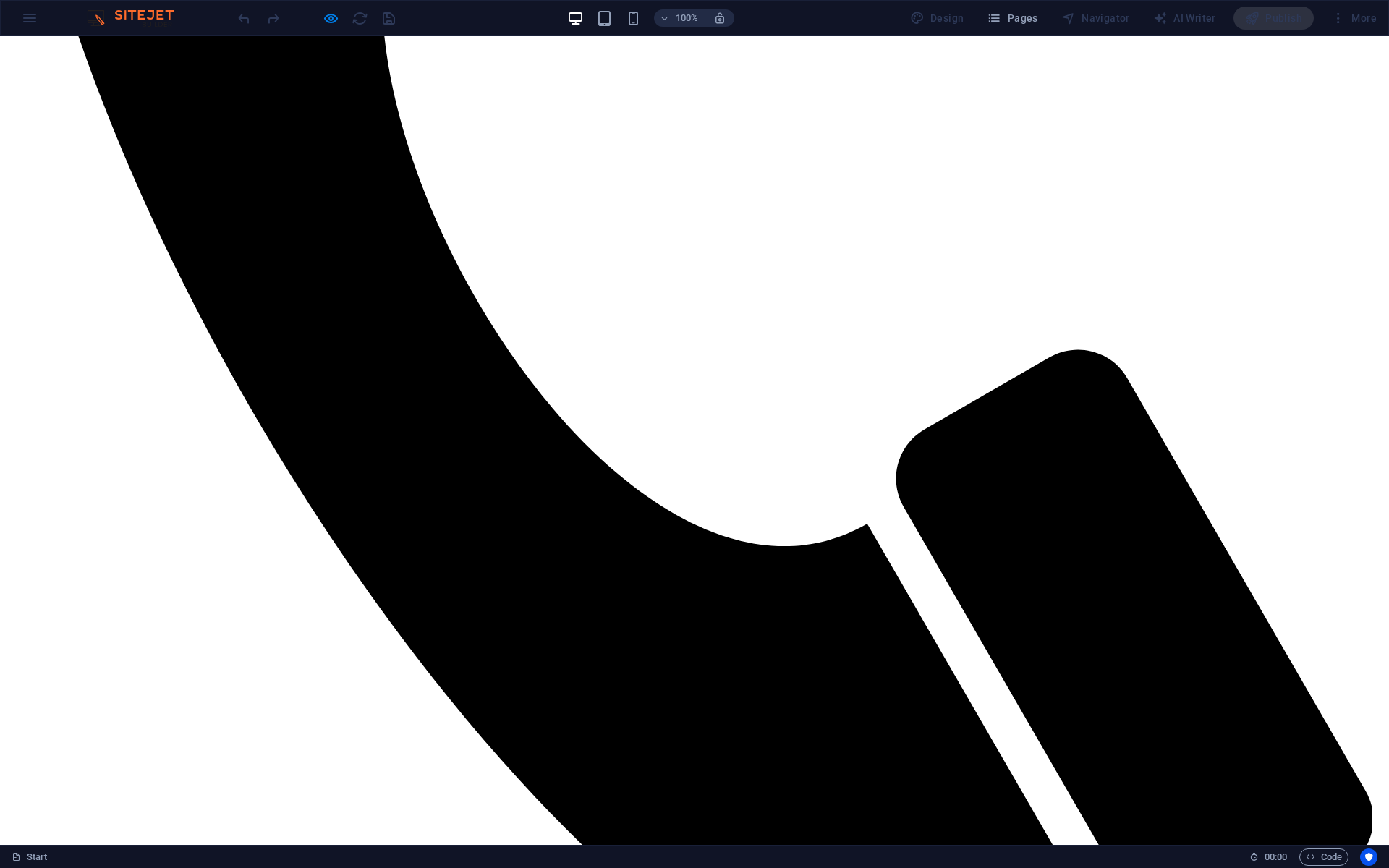 scroll, scrollTop: 1758, scrollLeft: 0, axis: vertical 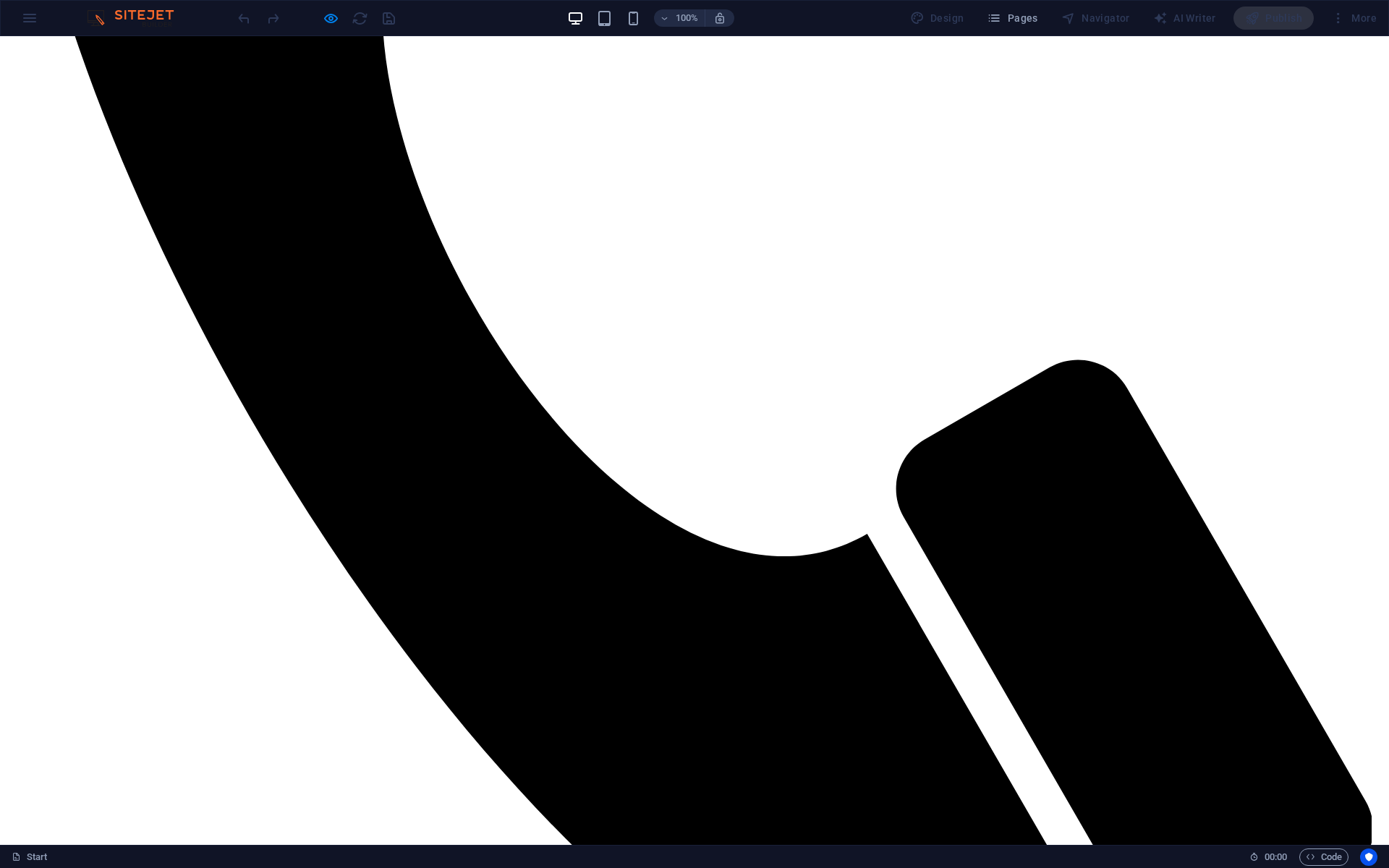 drag, startPoint x: 1045, startPoint y: 348, endPoint x: 1095, endPoint y: 327, distance: 54.23099 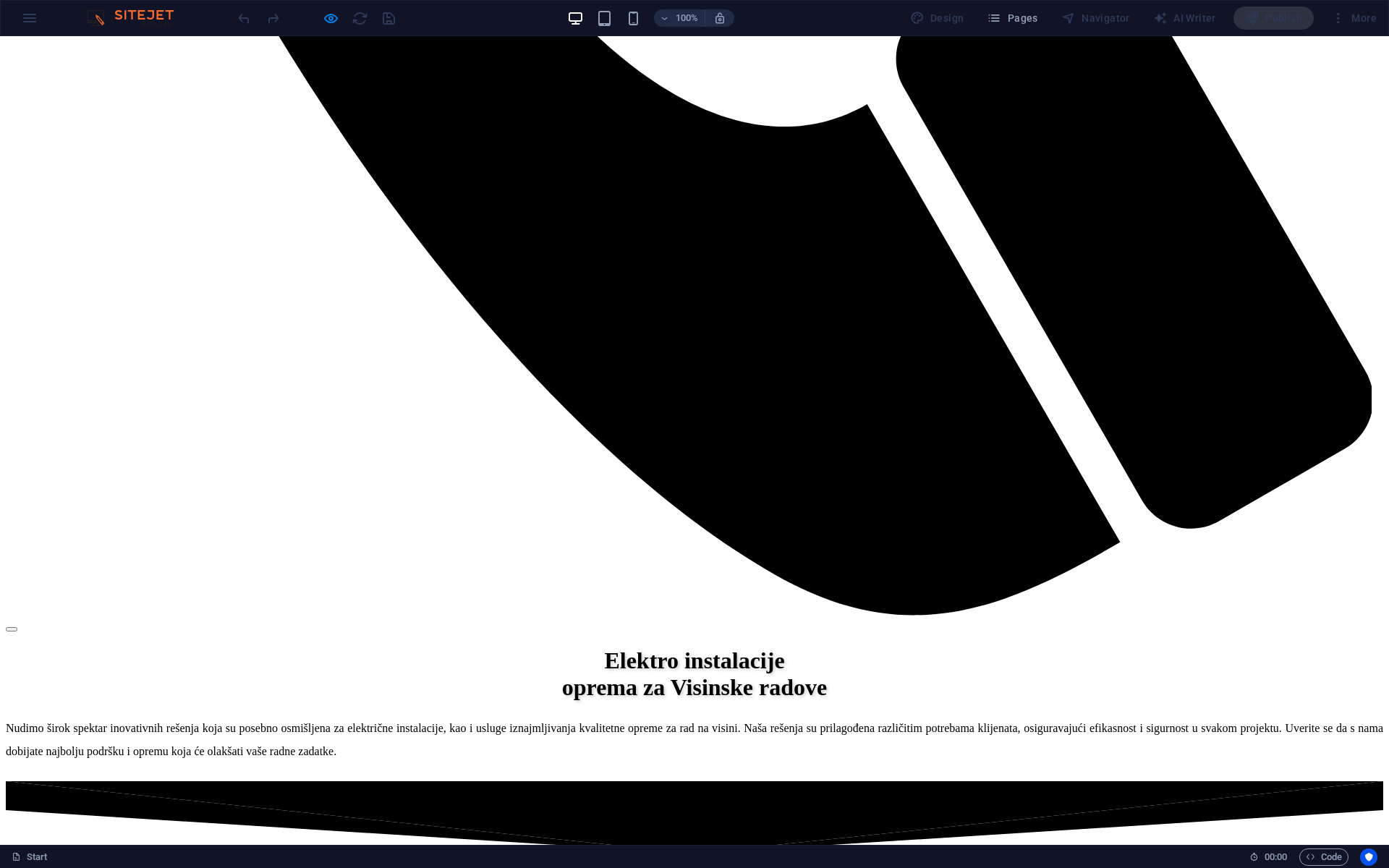 scroll, scrollTop: 2192, scrollLeft: 0, axis: vertical 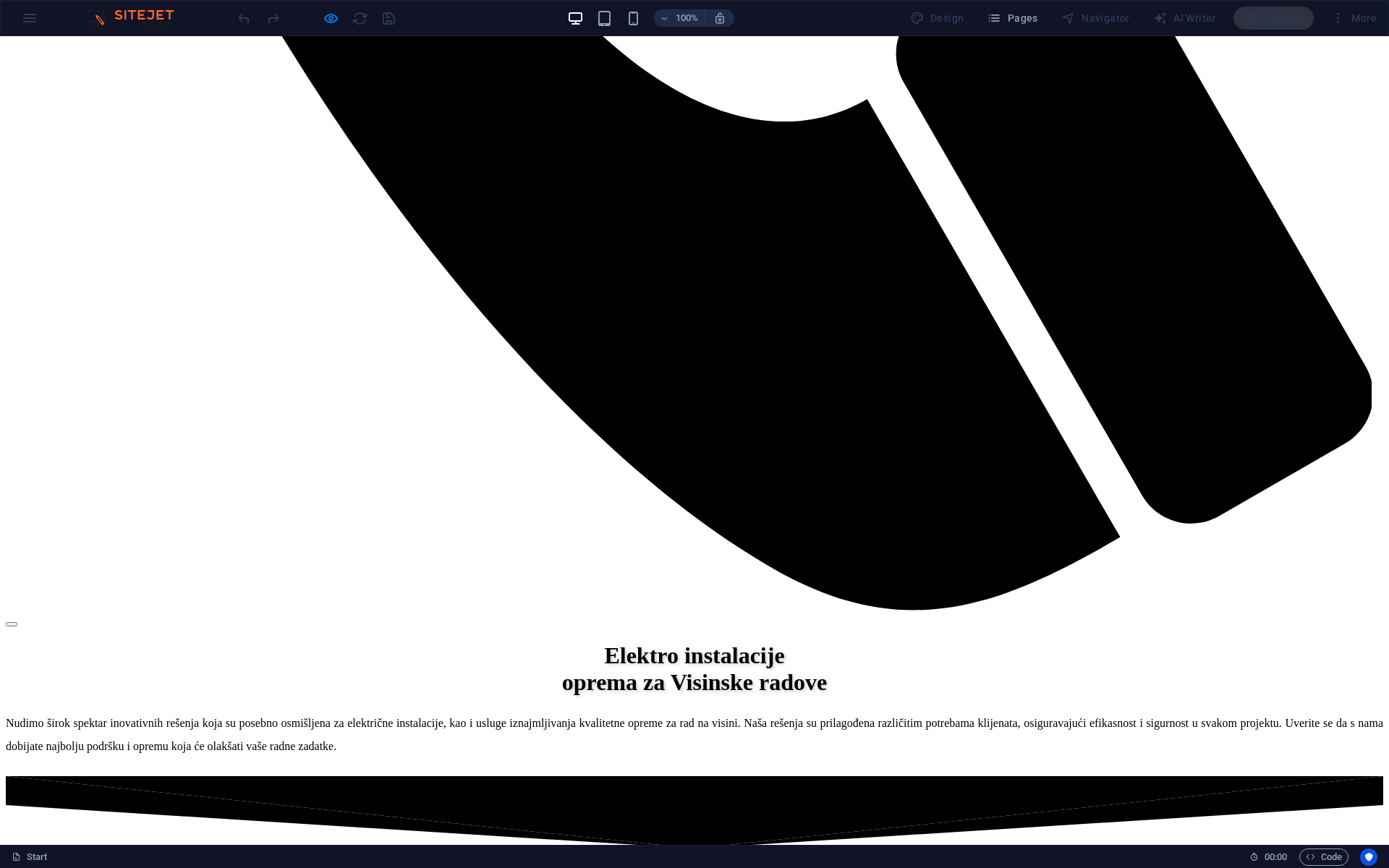 click on "oprema za visinske radove" at bounding box center [96, -1247] 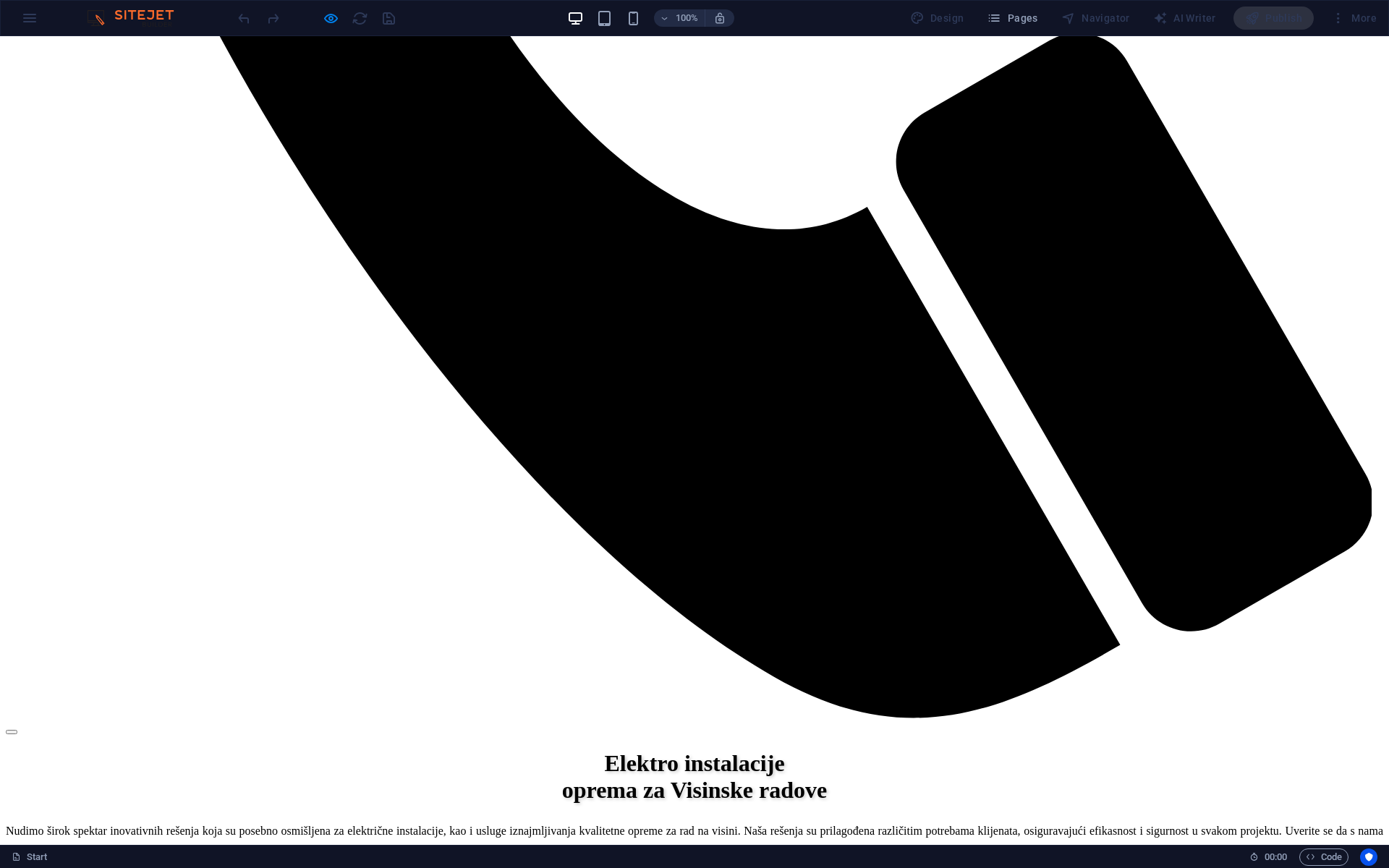 scroll, scrollTop: 2084, scrollLeft: 0, axis: vertical 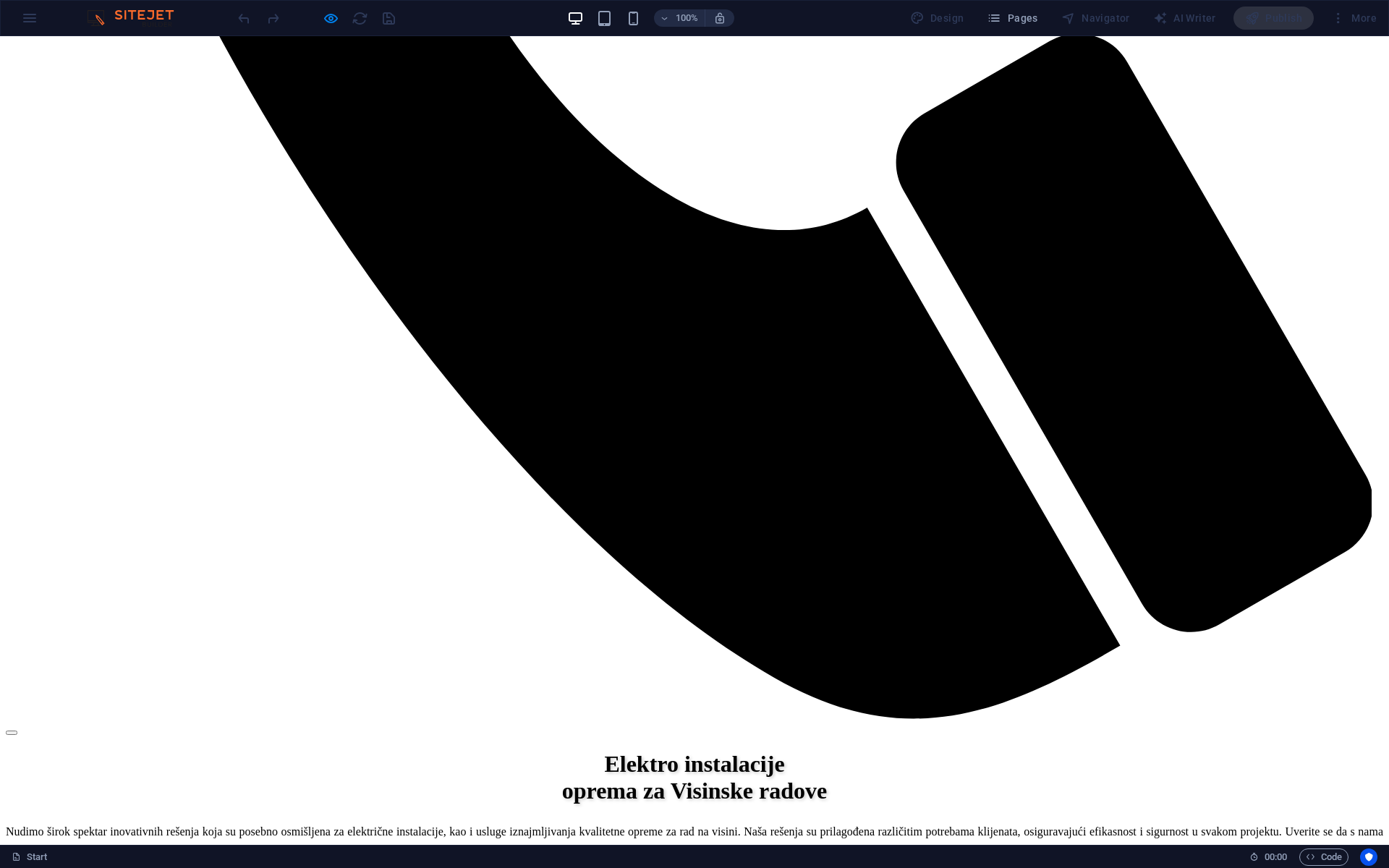 drag, startPoint x: 362, startPoint y: 609, endPoint x: 496, endPoint y: 626, distance: 135.07405 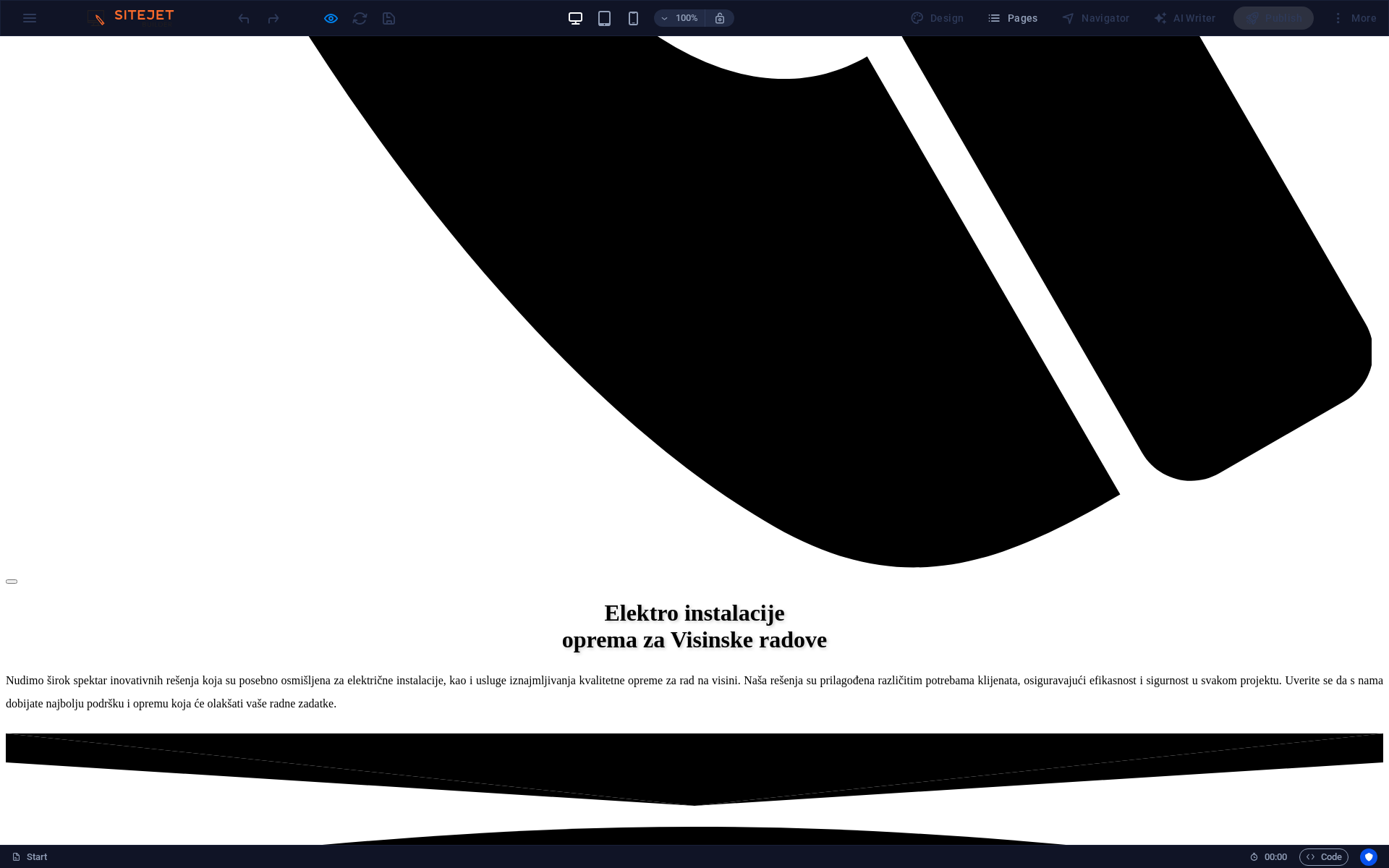 scroll, scrollTop: 2216, scrollLeft: 0, axis: vertical 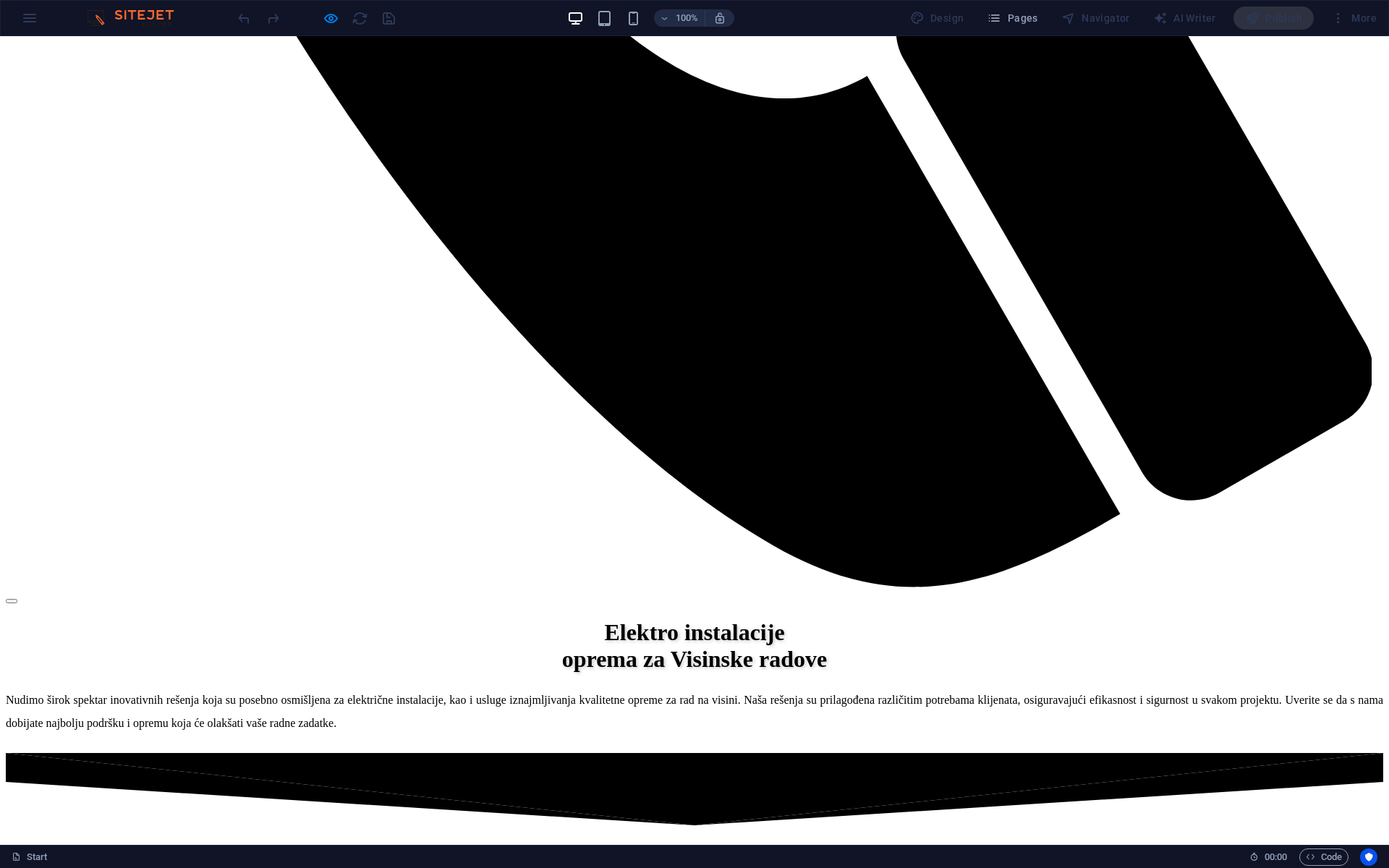 click on "Specifikacija" at bounding box center [694, 3996] 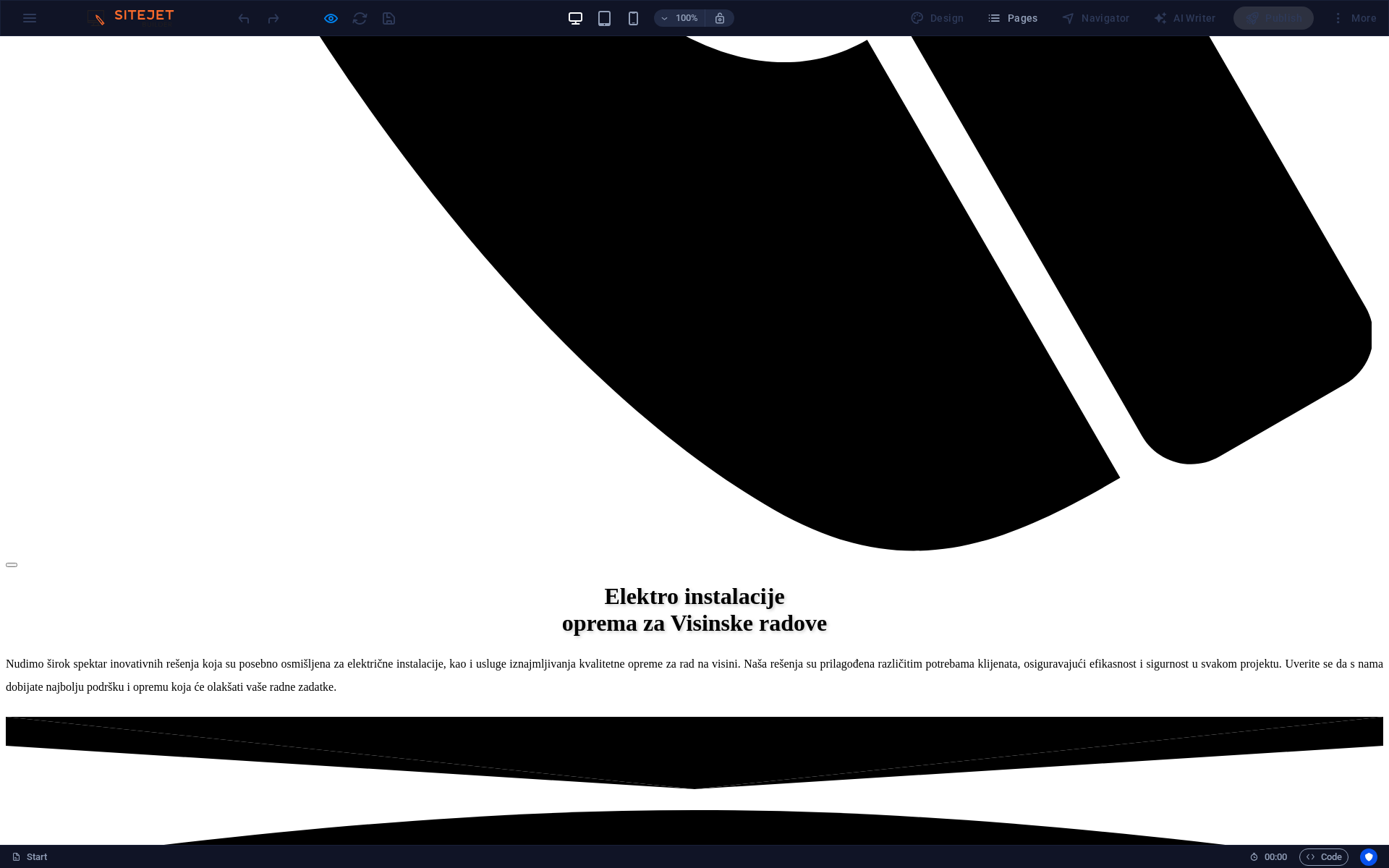 scroll, scrollTop: 2237, scrollLeft: 0, axis: vertical 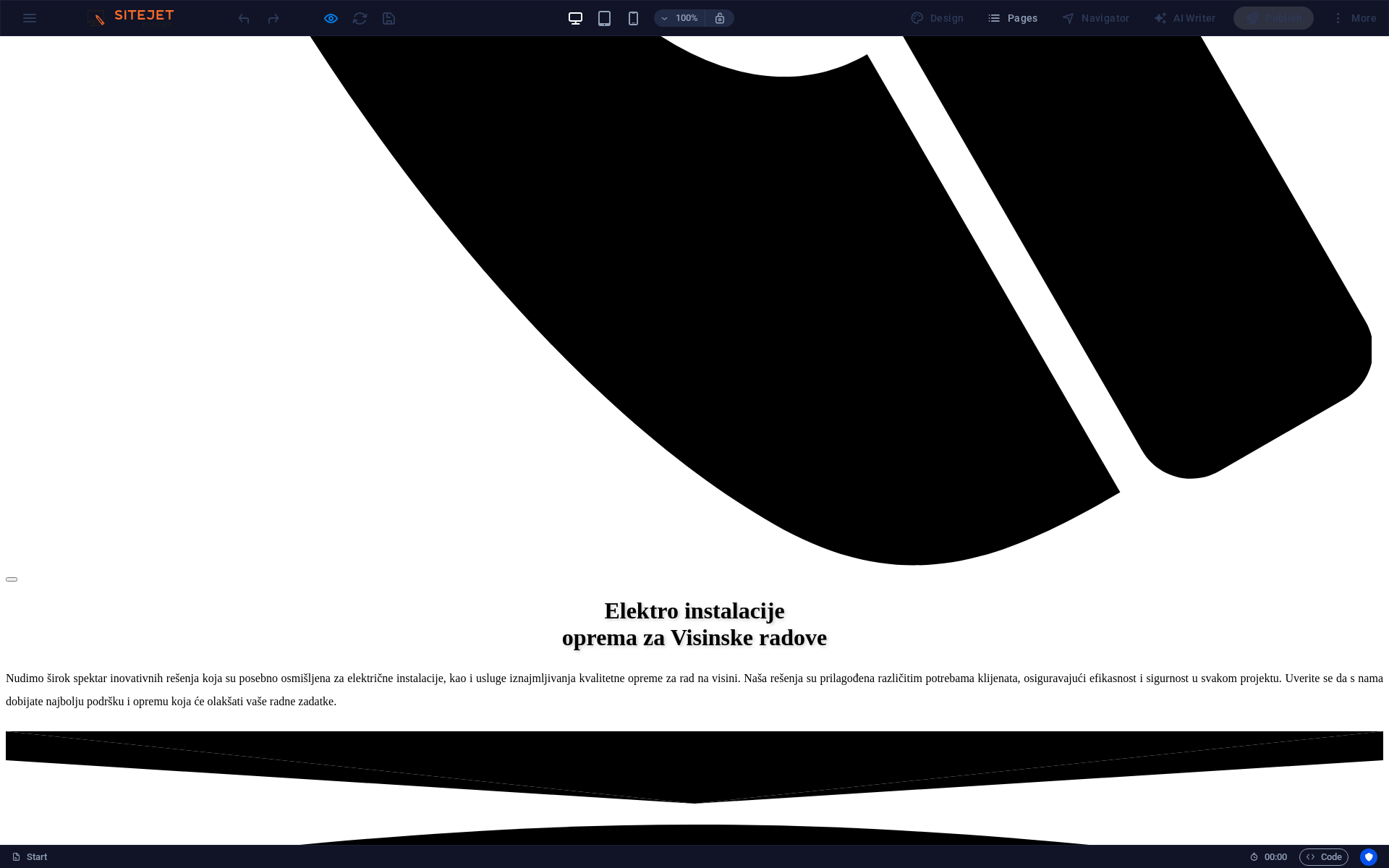 click on "Dodatna oprema" at bounding box center [73, -1279] 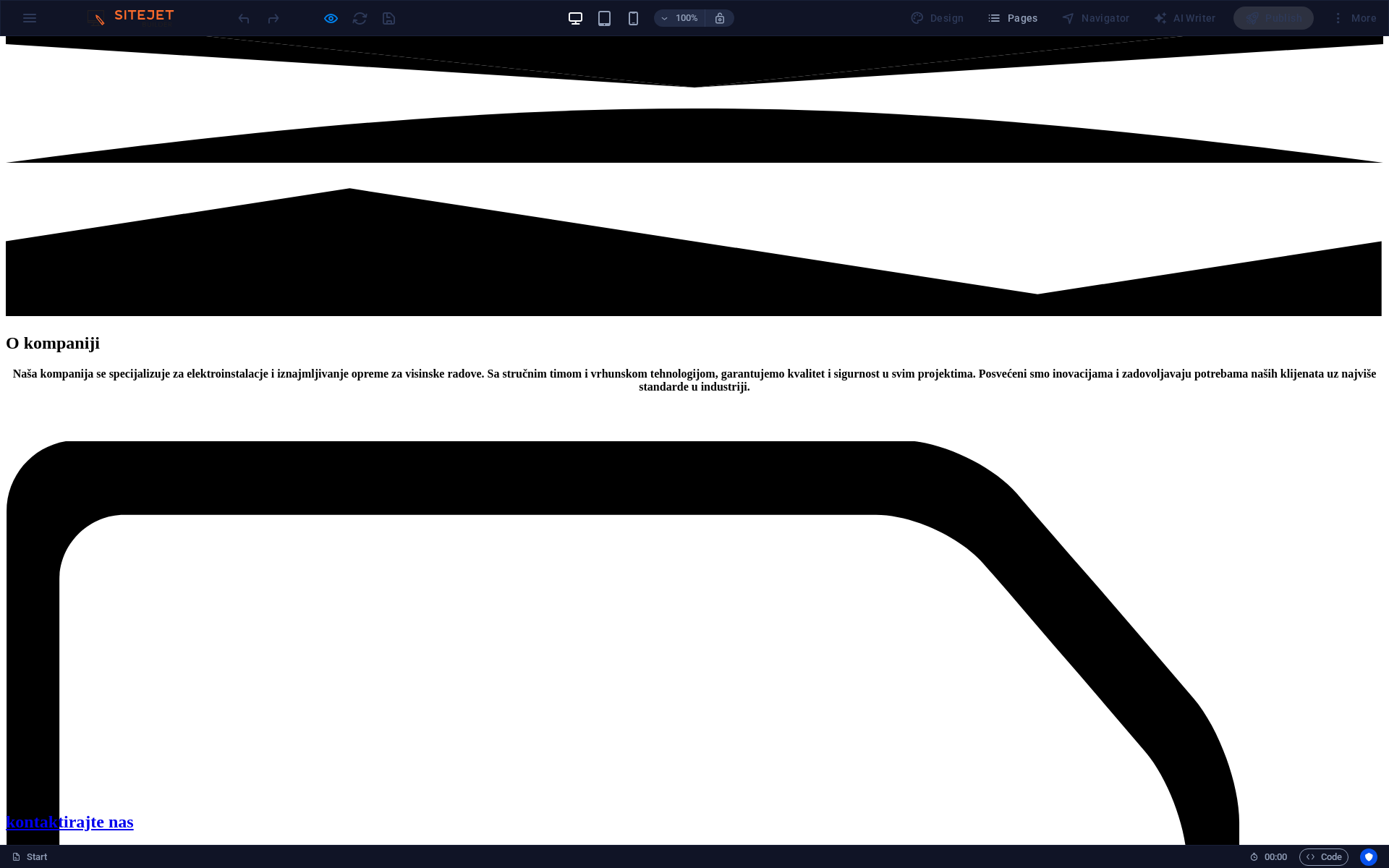 scroll, scrollTop: 2969, scrollLeft: 0, axis: vertical 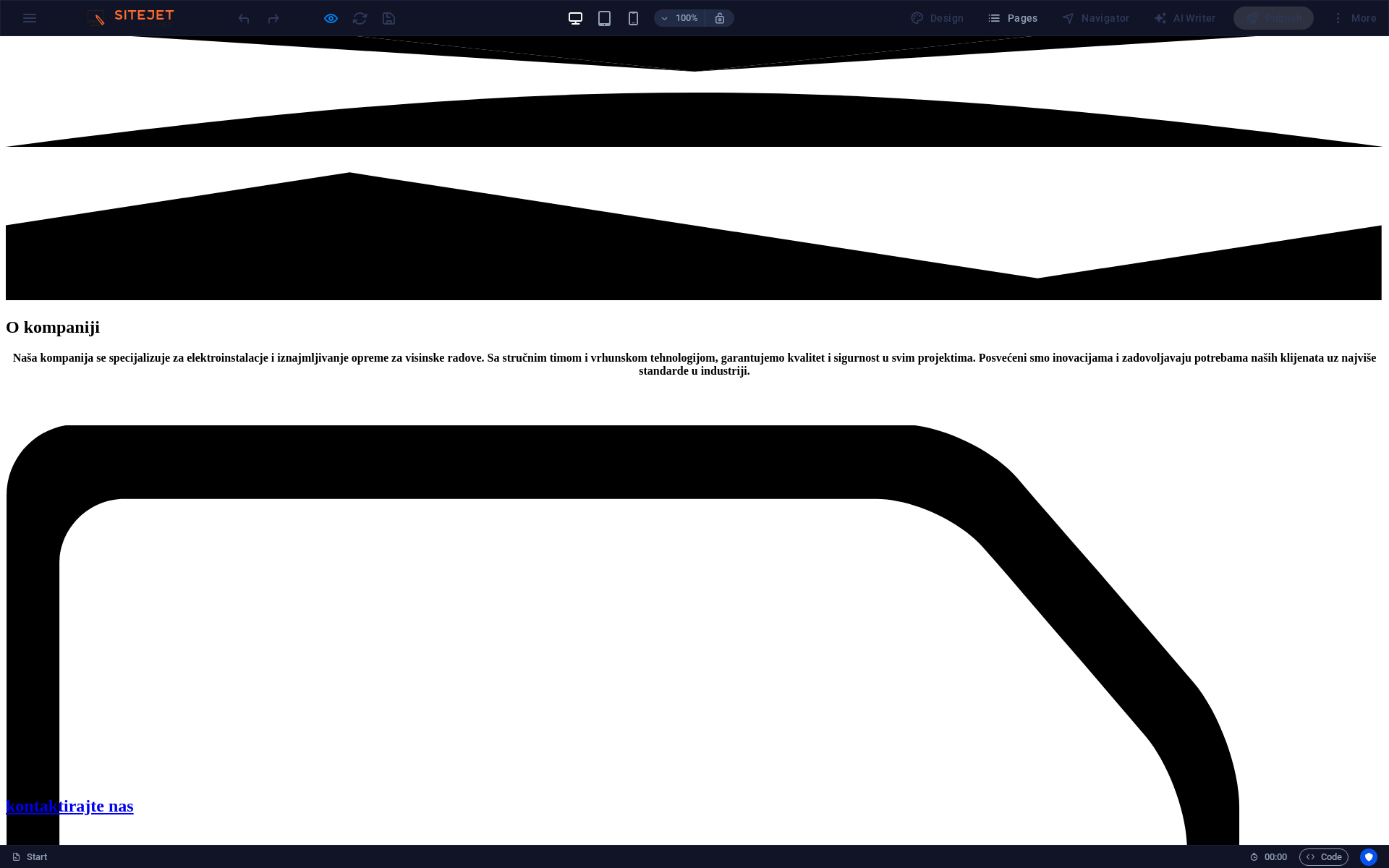 click on "2" at bounding box center (43, 11953) 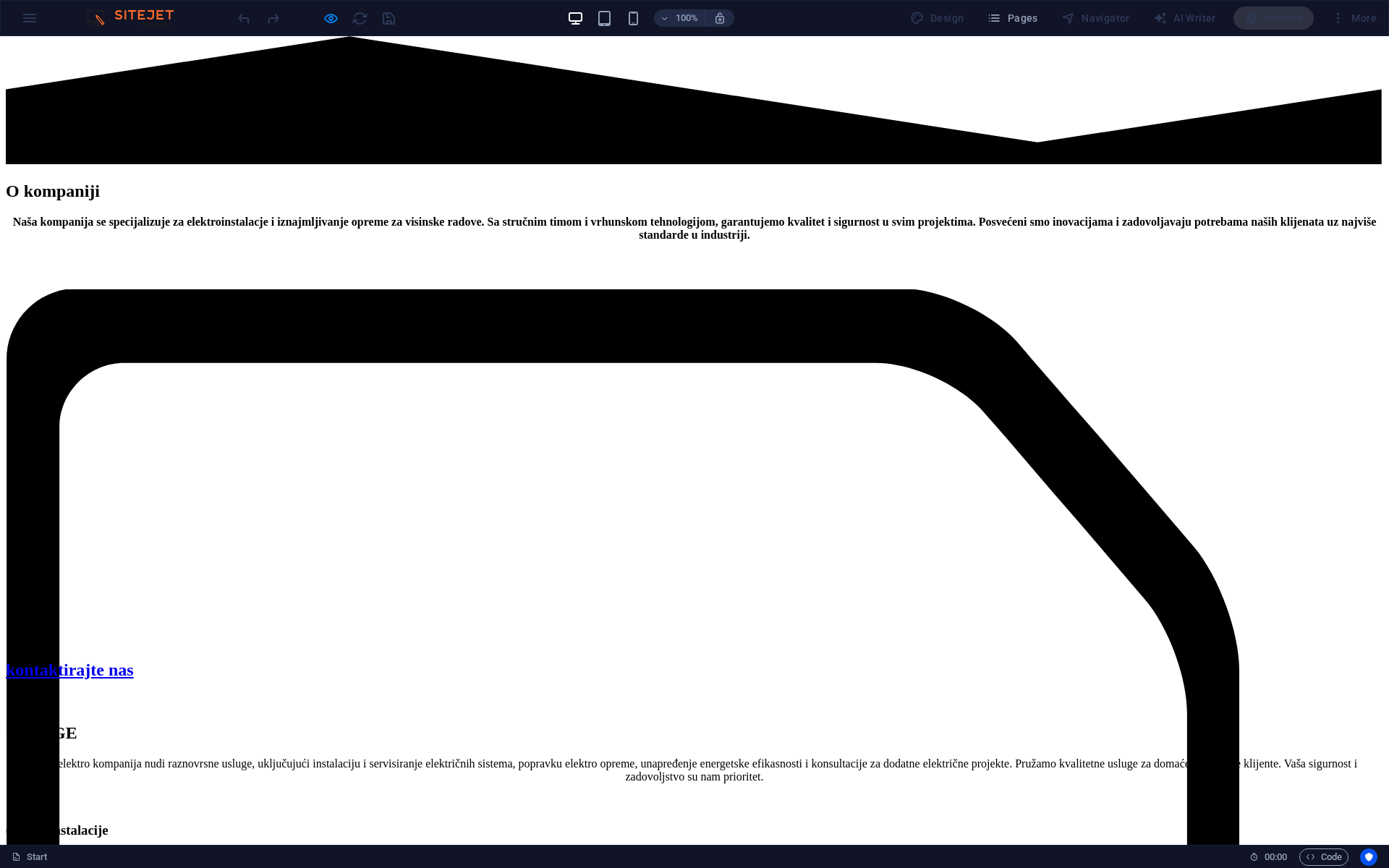 scroll, scrollTop: 3167, scrollLeft: 0, axis: vertical 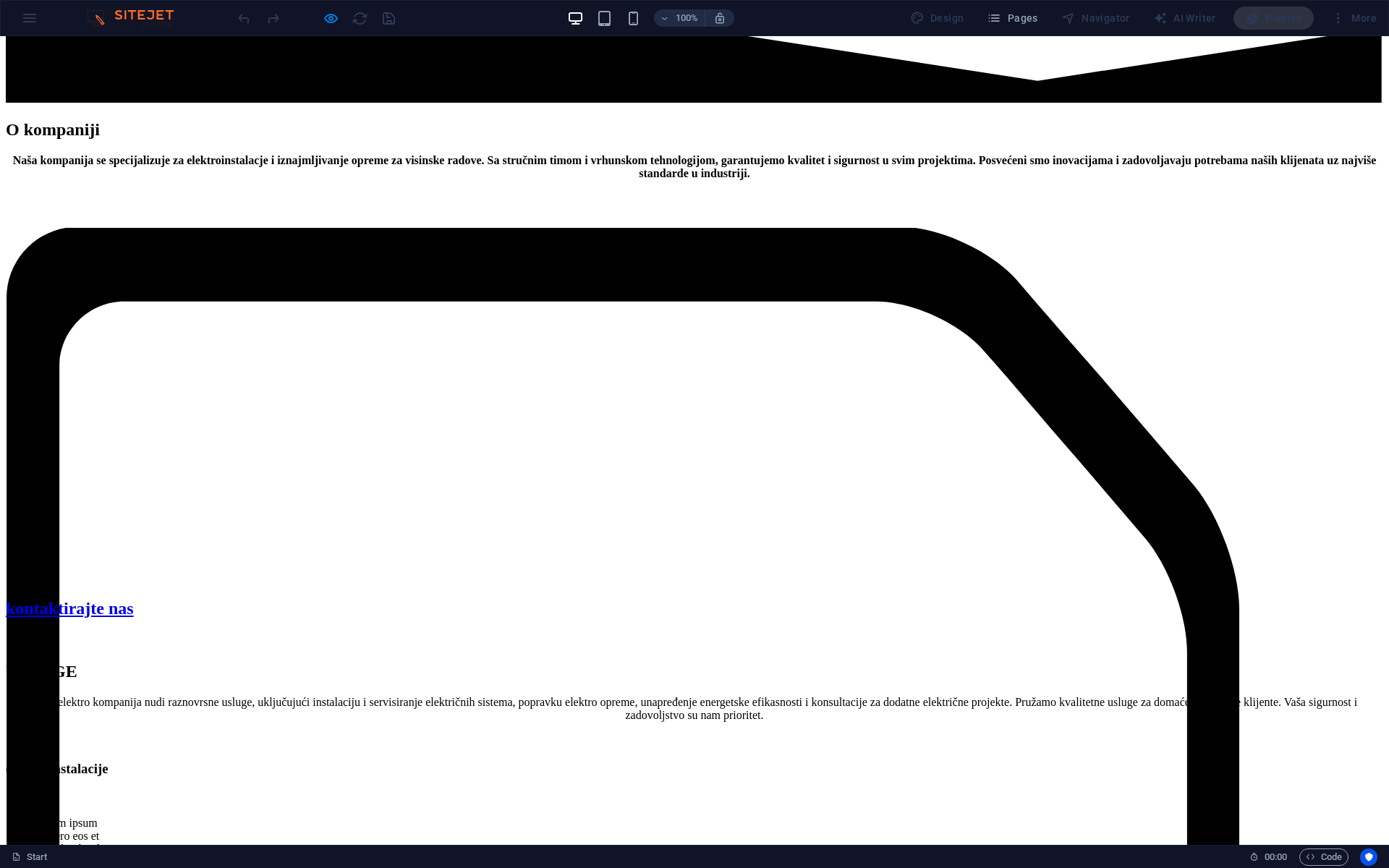 drag, startPoint x: 650, startPoint y: 695, endPoint x: 763, endPoint y: 734, distance: 119.54079 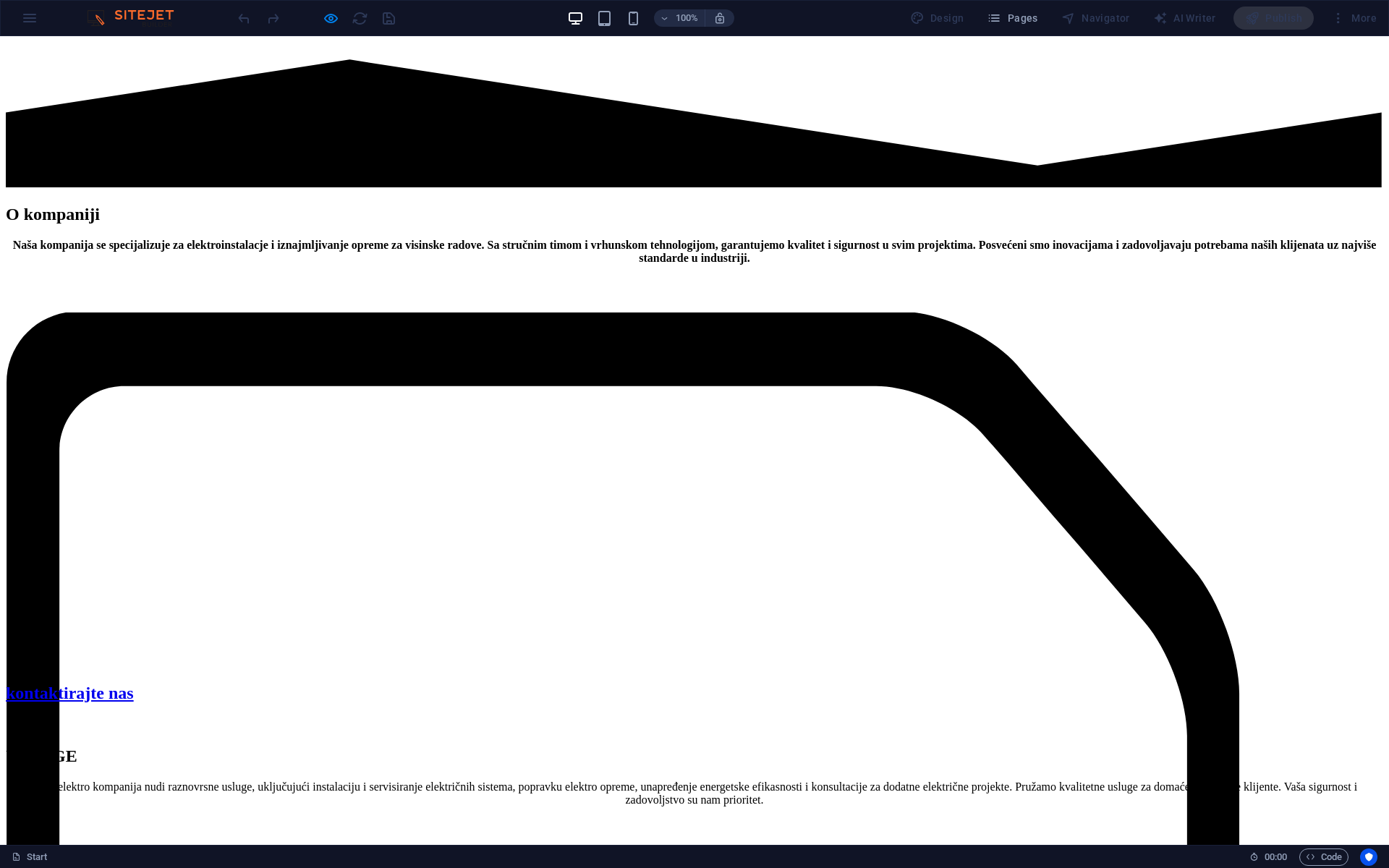 scroll, scrollTop: 3167, scrollLeft: 0, axis: vertical 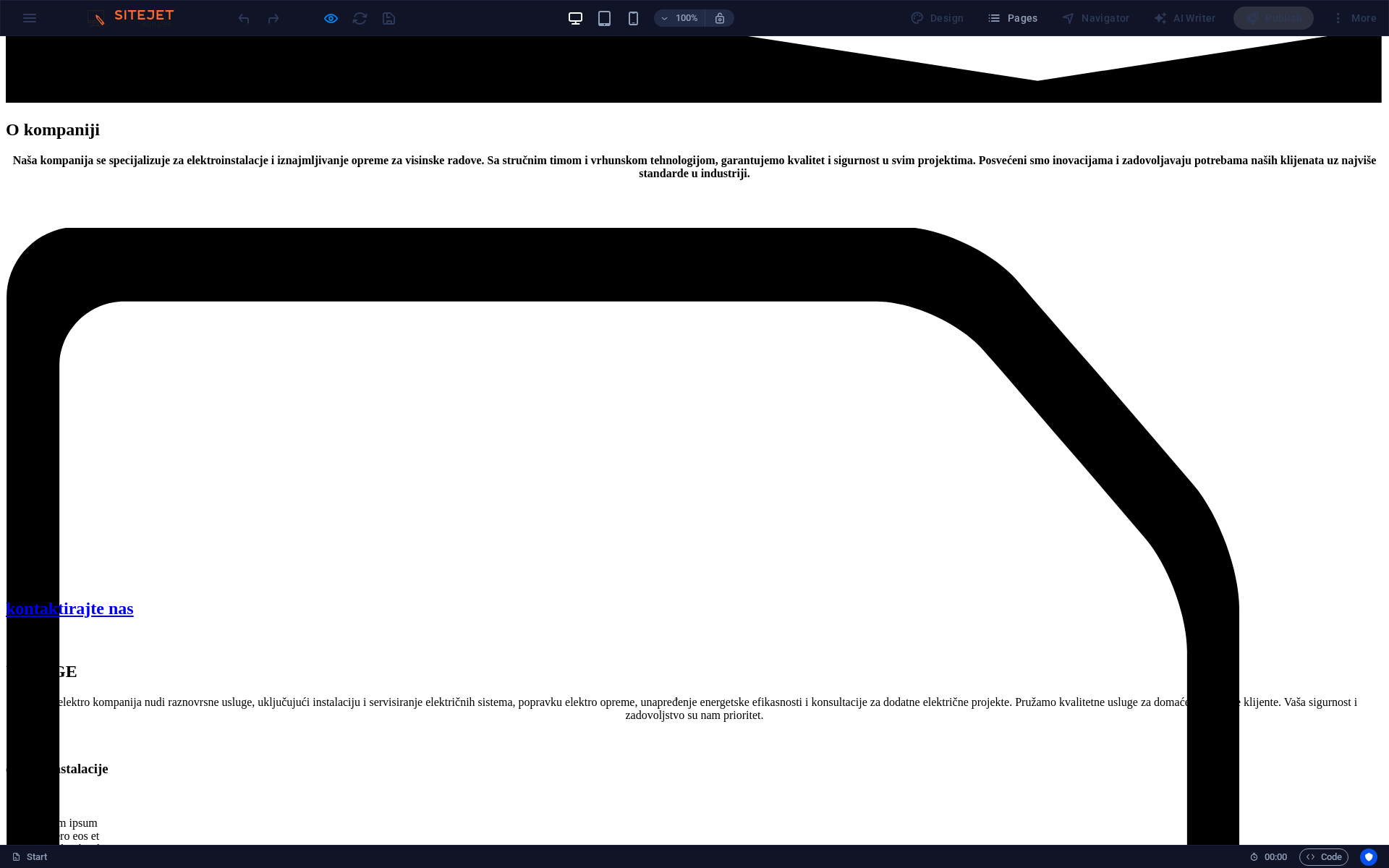 click on "KONTAKT" at bounding box center (62, -2195) 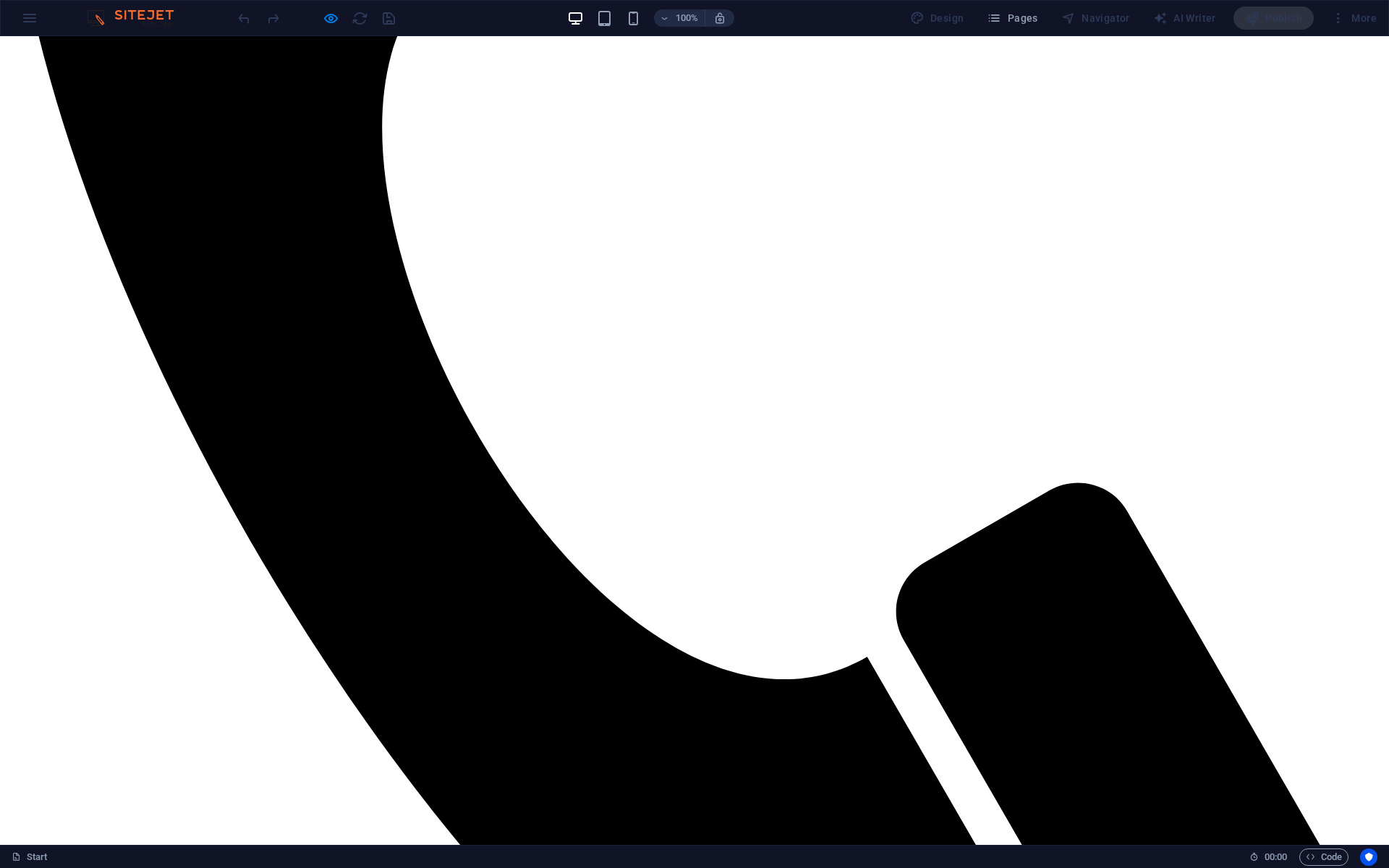 scroll, scrollTop: 0, scrollLeft: 0, axis: both 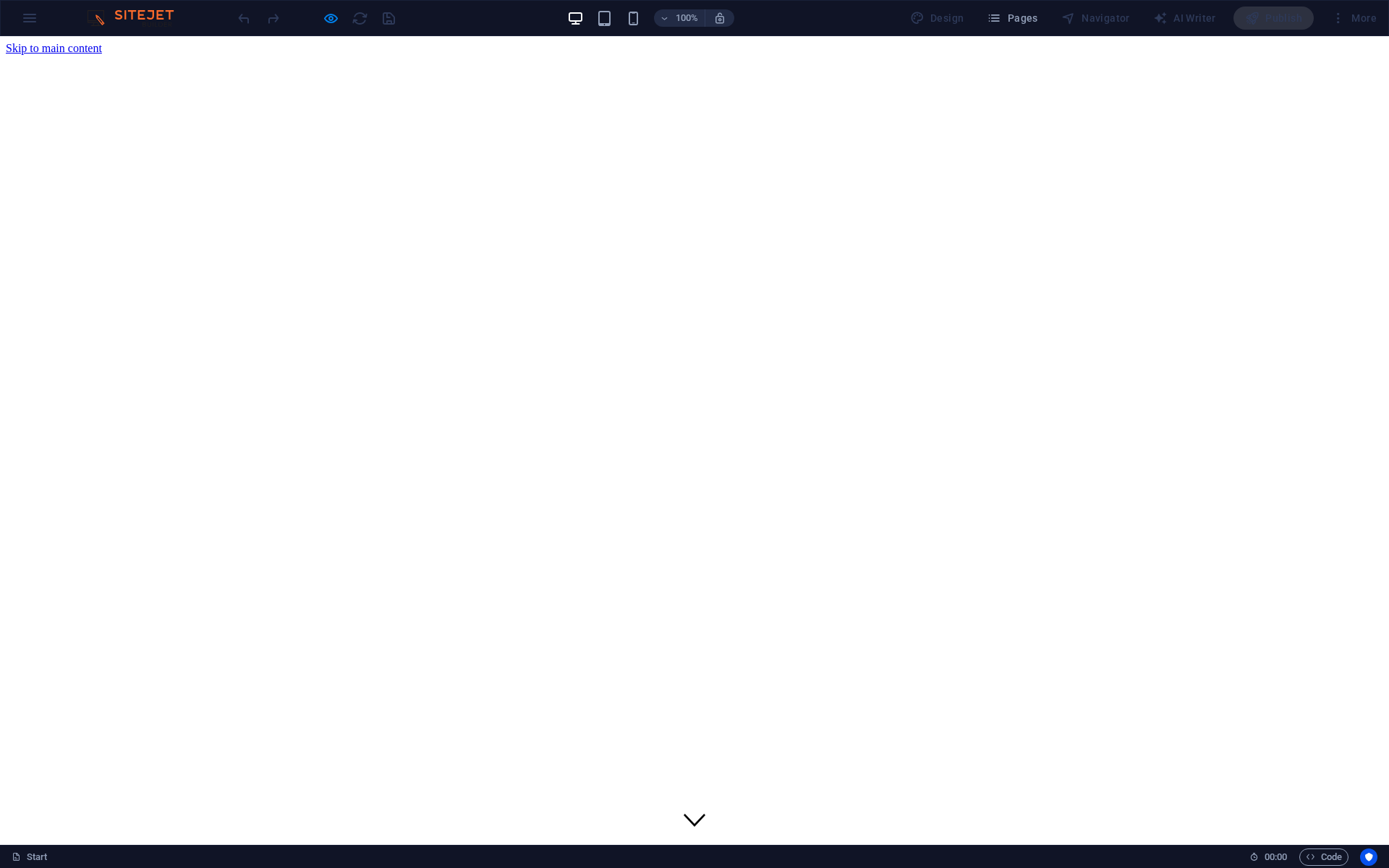 click on "O kompaniji" at bounding box center [64, 919] 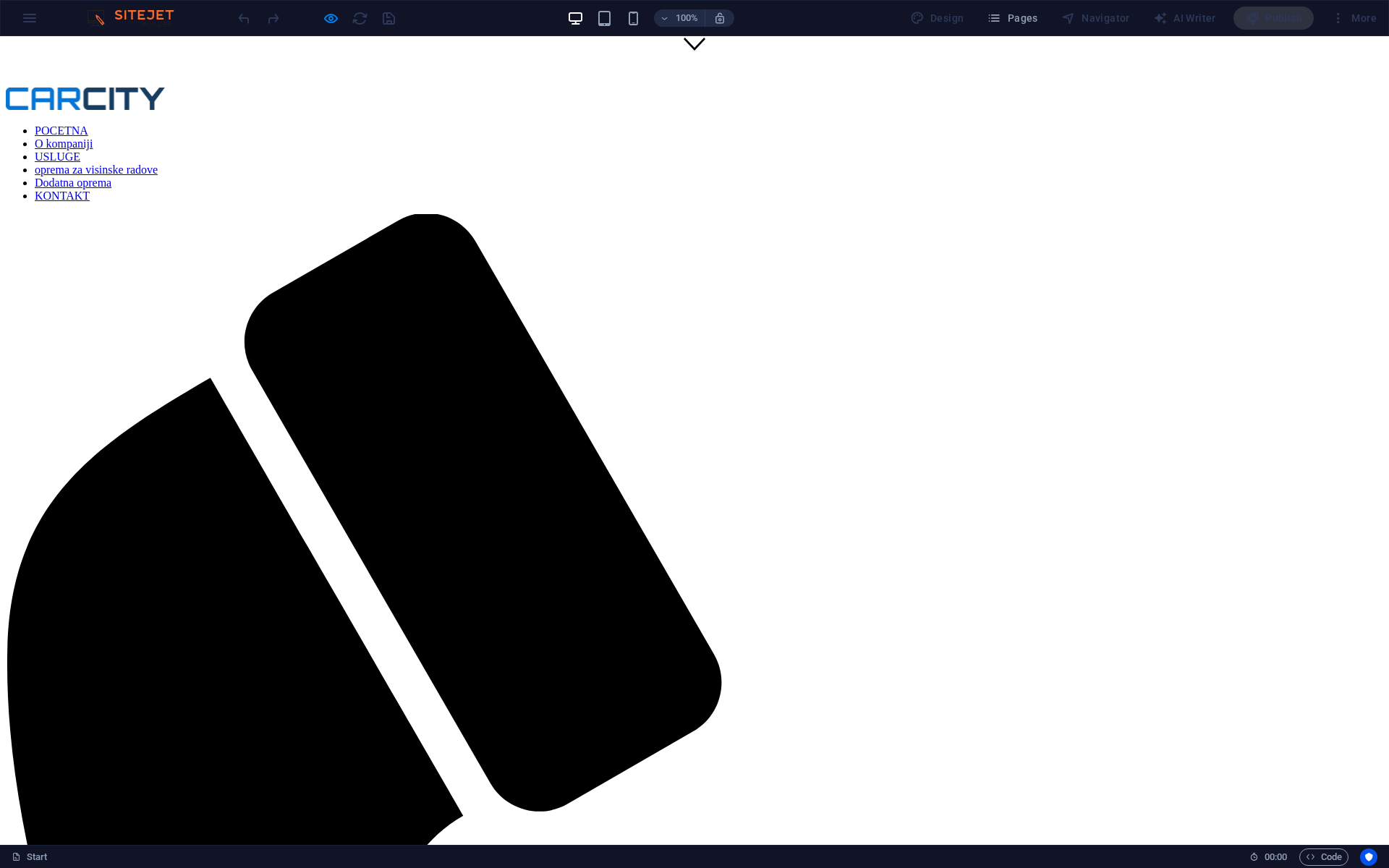 scroll, scrollTop: 809, scrollLeft: 0, axis: vertical 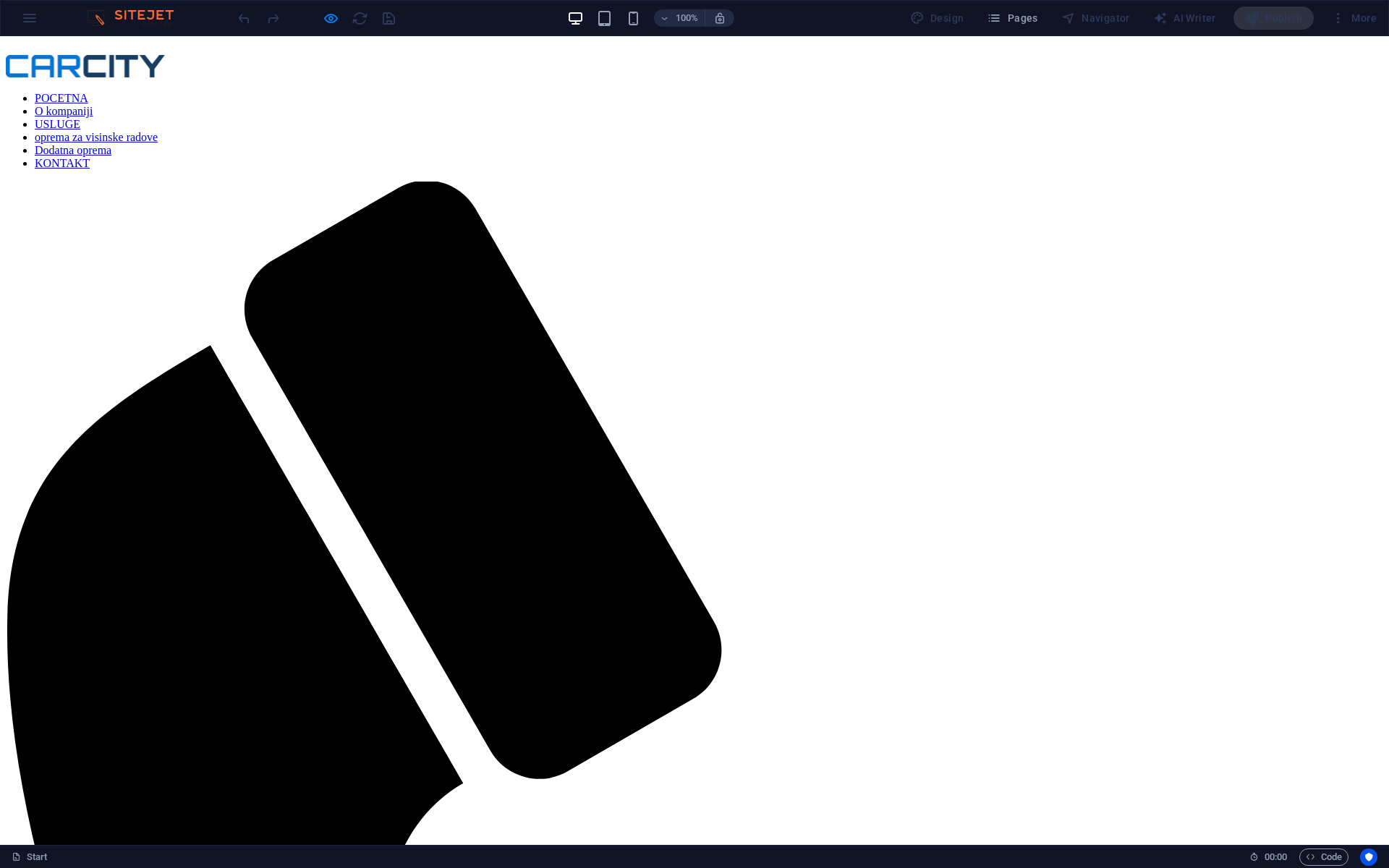 click on "kontaktirajte nas" at bounding box center (69, 2966) 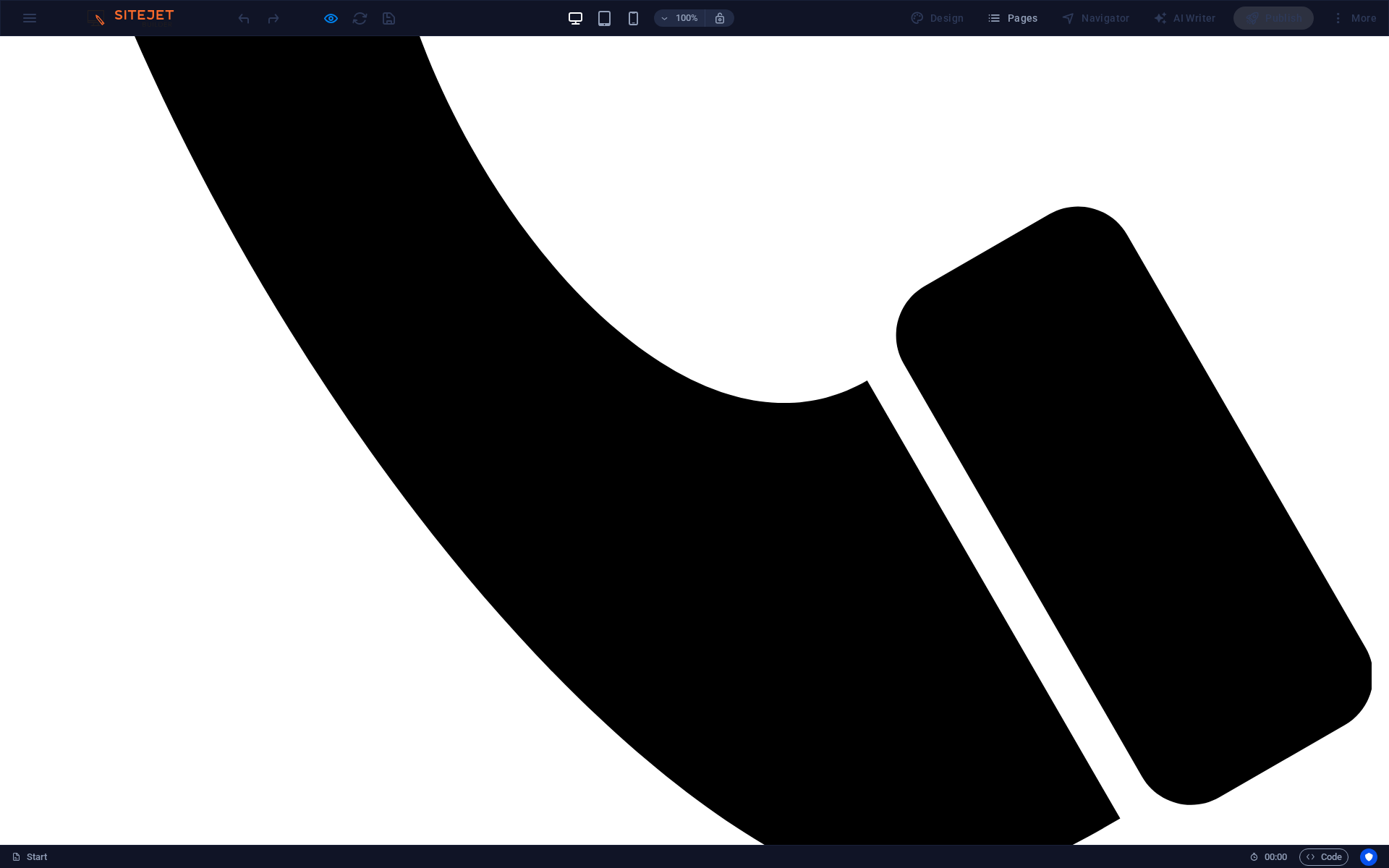 scroll, scrollTop: 3167, scrollLeft: 0, axis: vertical 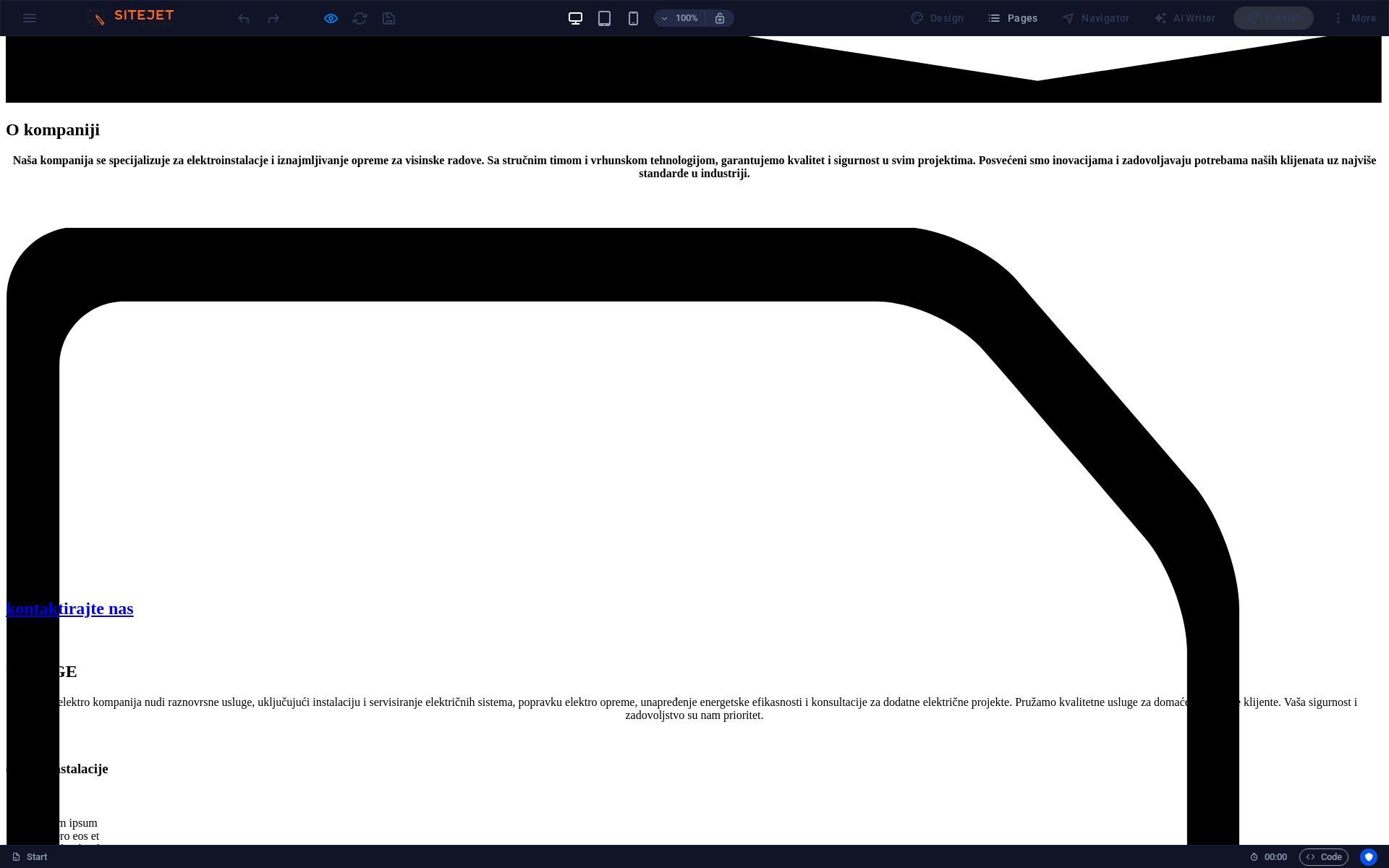 click on "KONTAKT" at bounding box center [62, -2195] 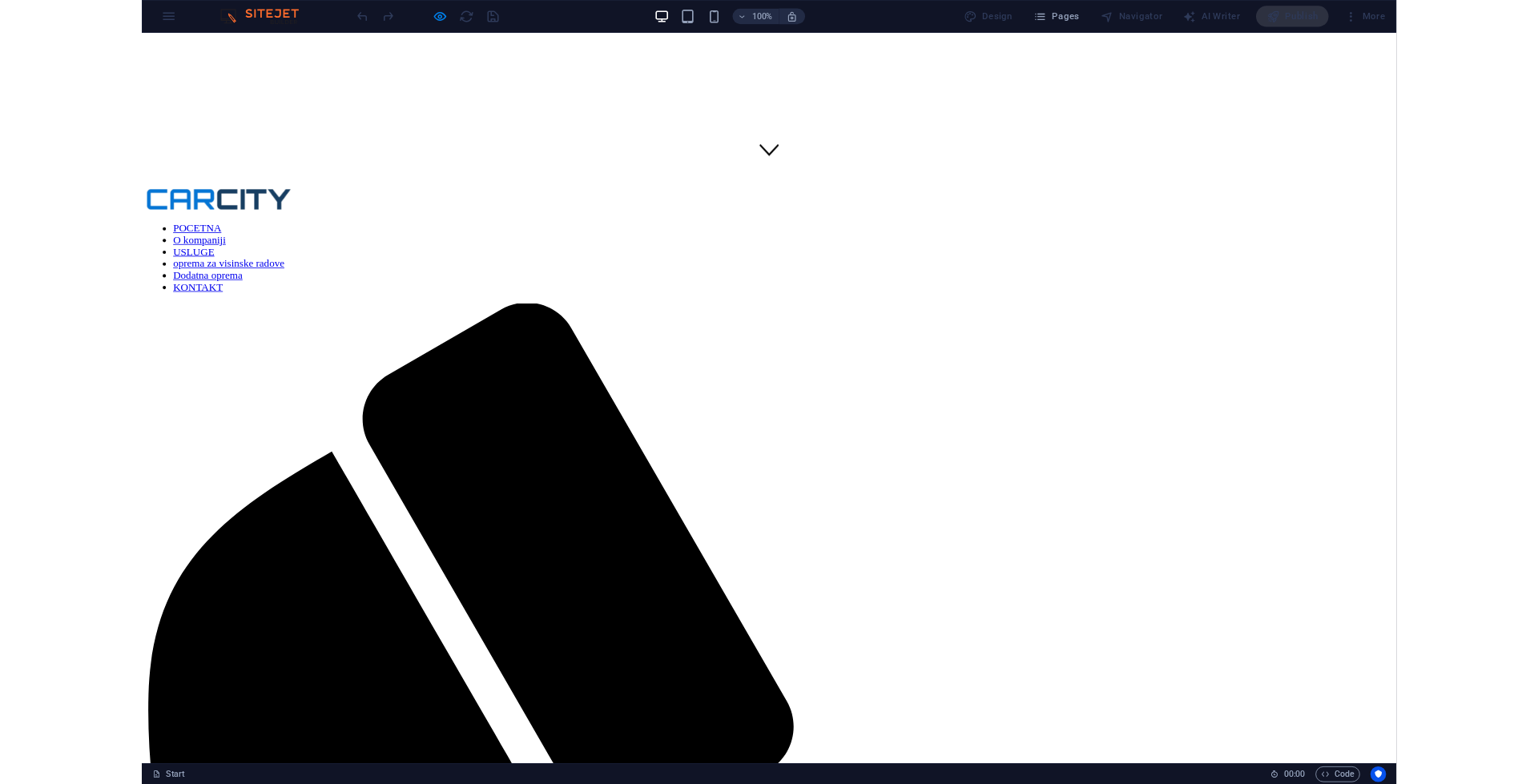 scroll, scrollTop: 716, scrollLeft: 0, axis: vertical 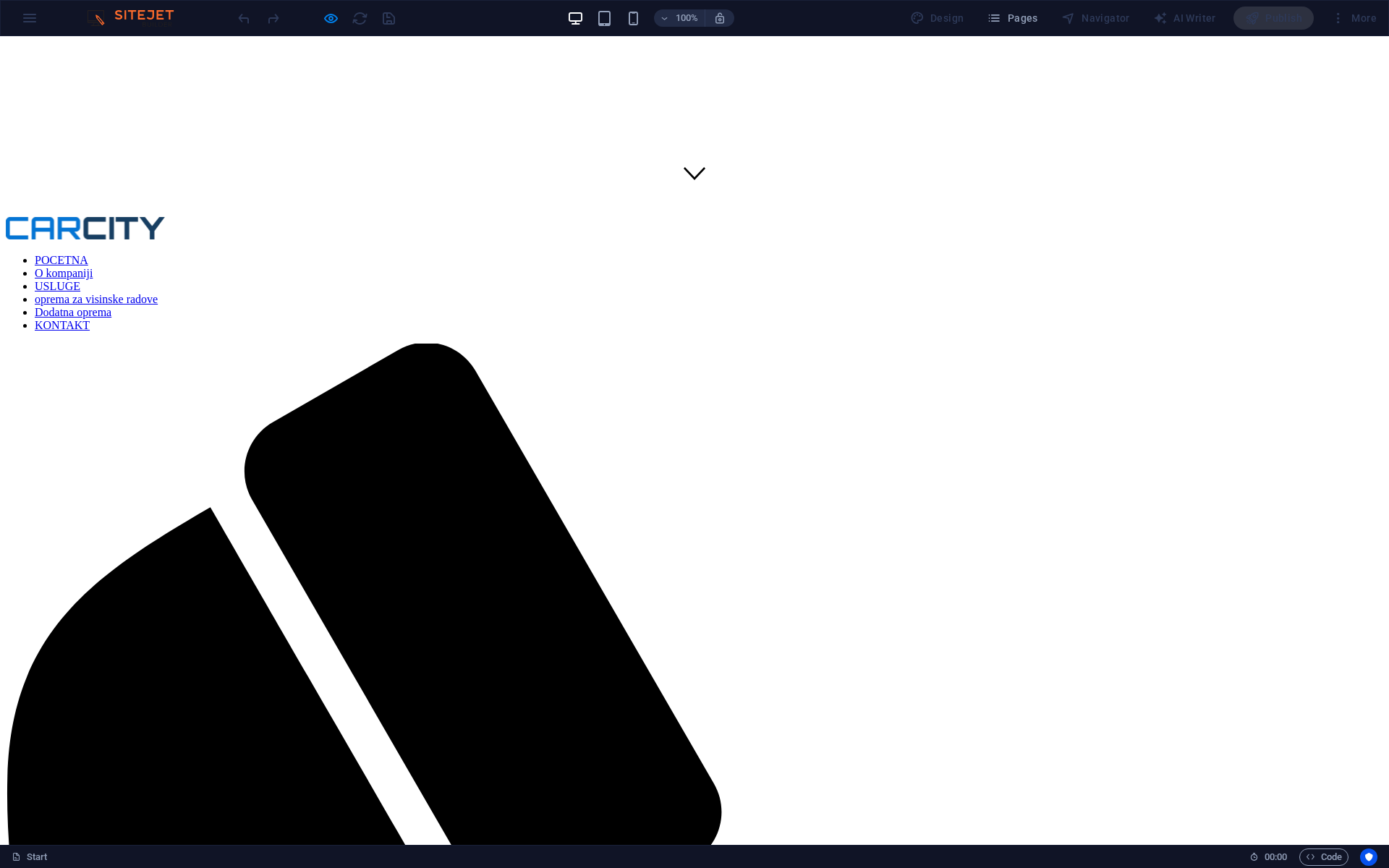 click 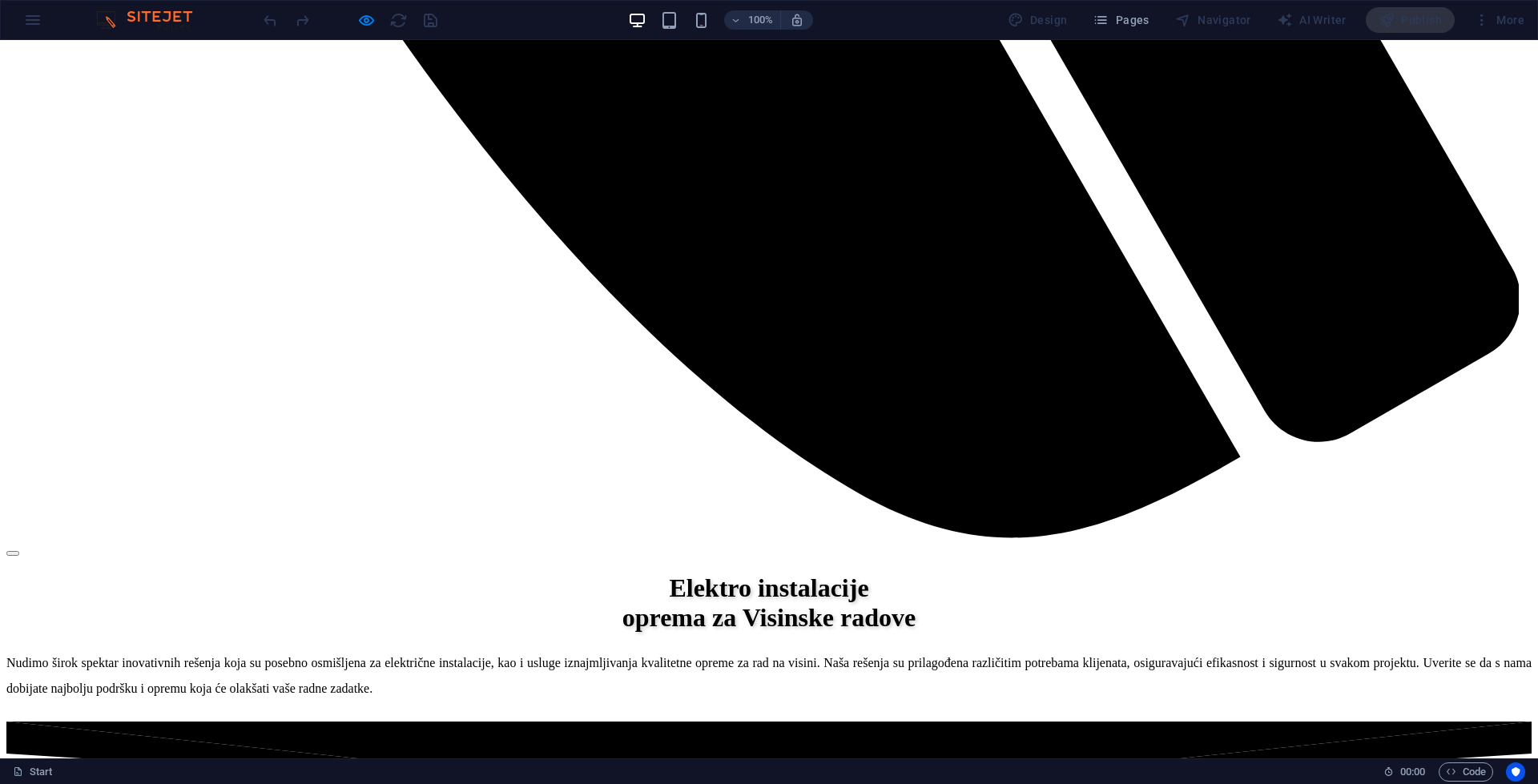scroll, scrollTop: 2256, scrollLeft: 0, axis: vertical 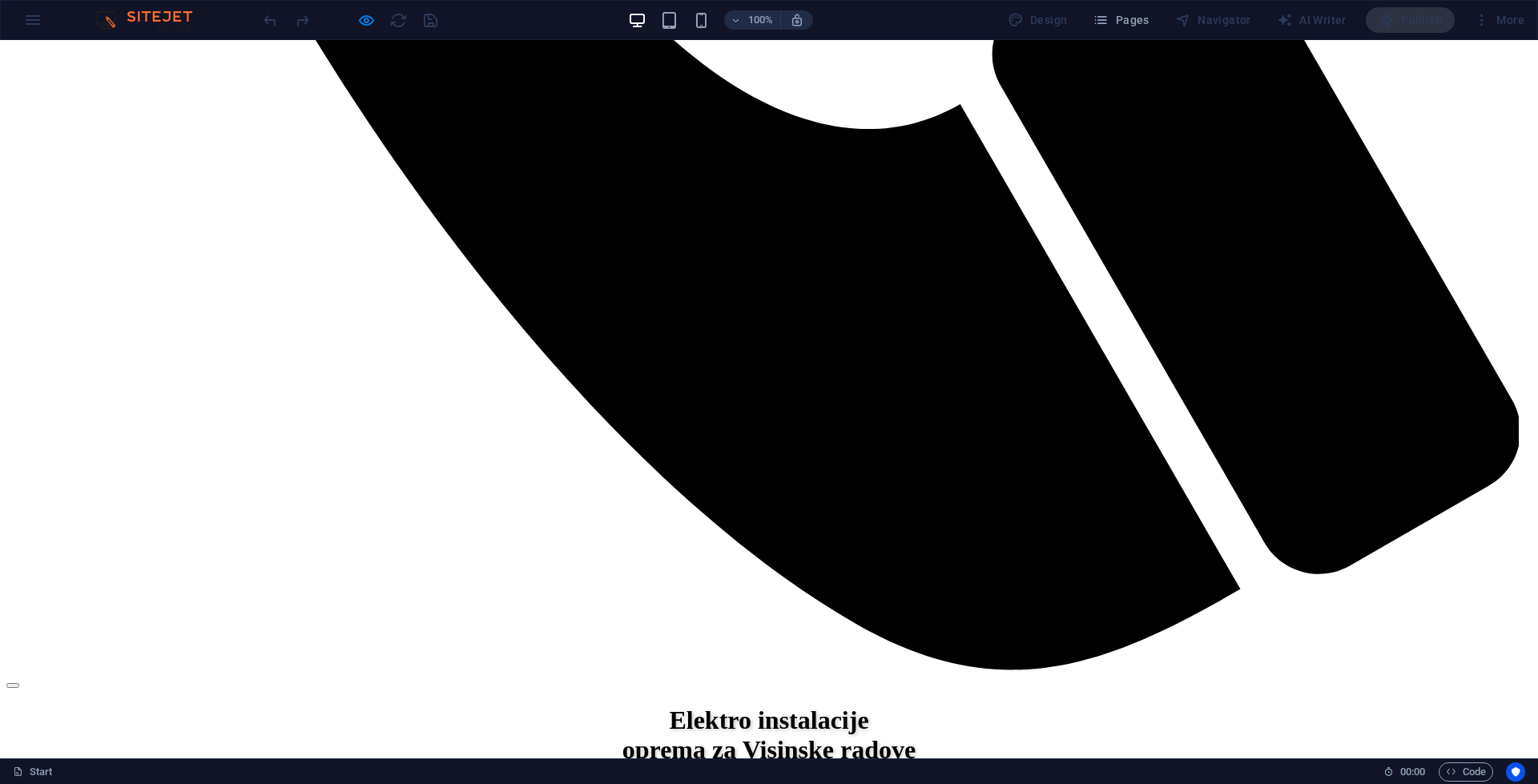 click on "Makazaste platfome" at bounding box center (768, 3634) 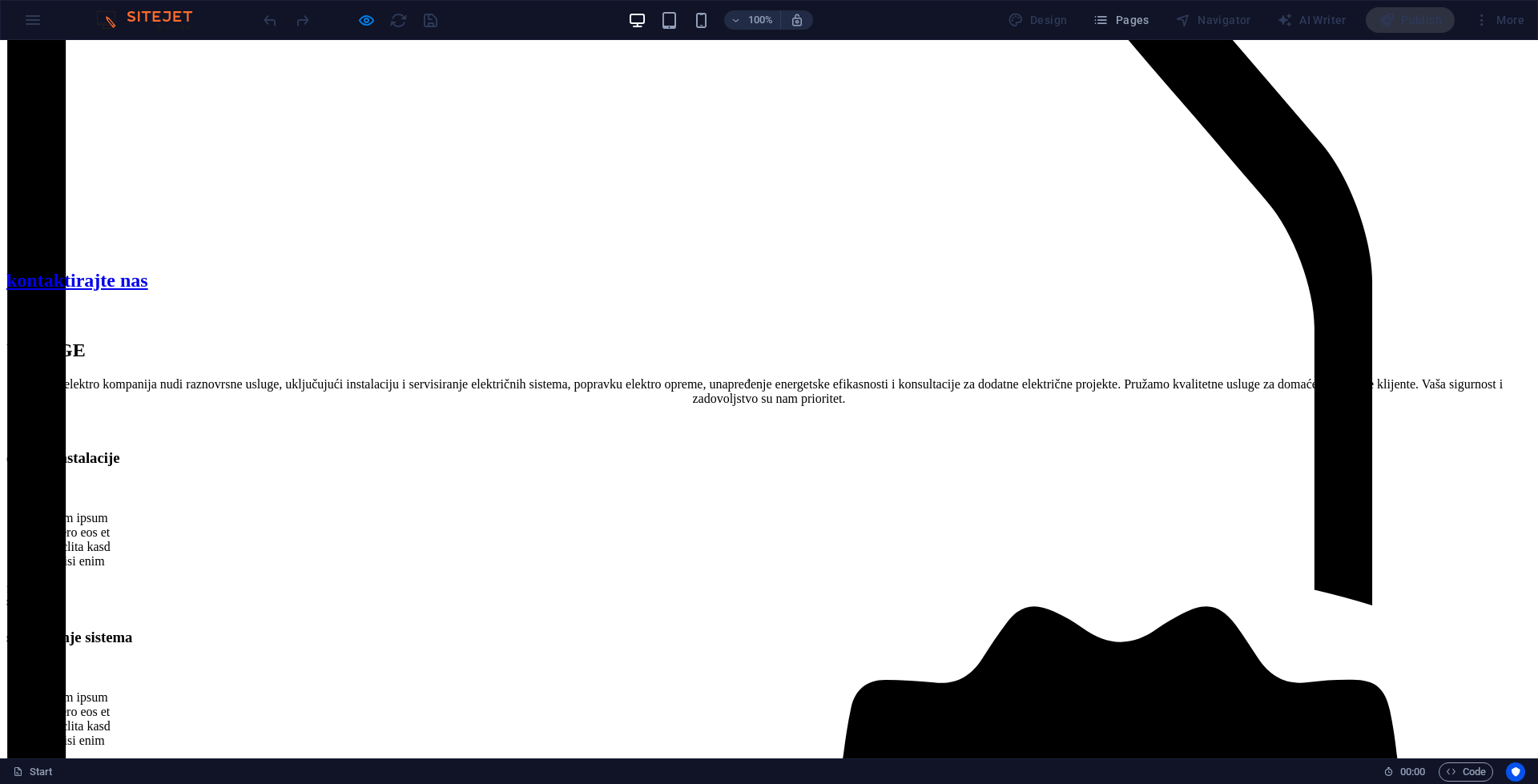scroll, scrollTop: 3762, scrollLeft: 0, axis: vertical 